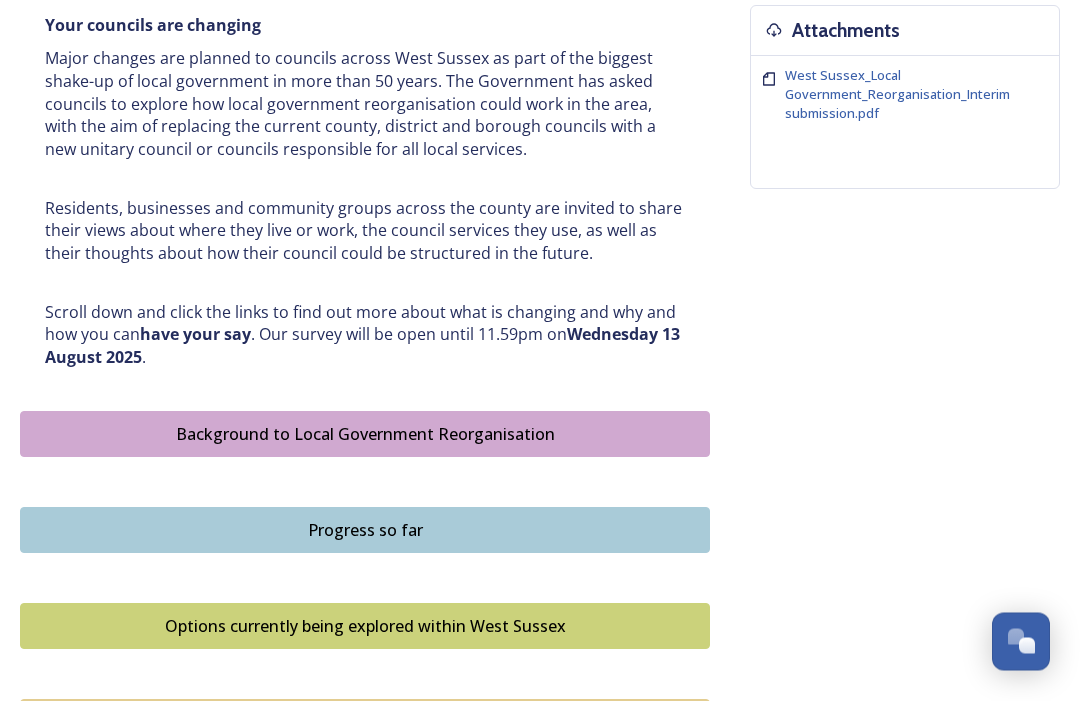 scroll, scrollTop: 802, scrollLeft: 0, axis: vertical 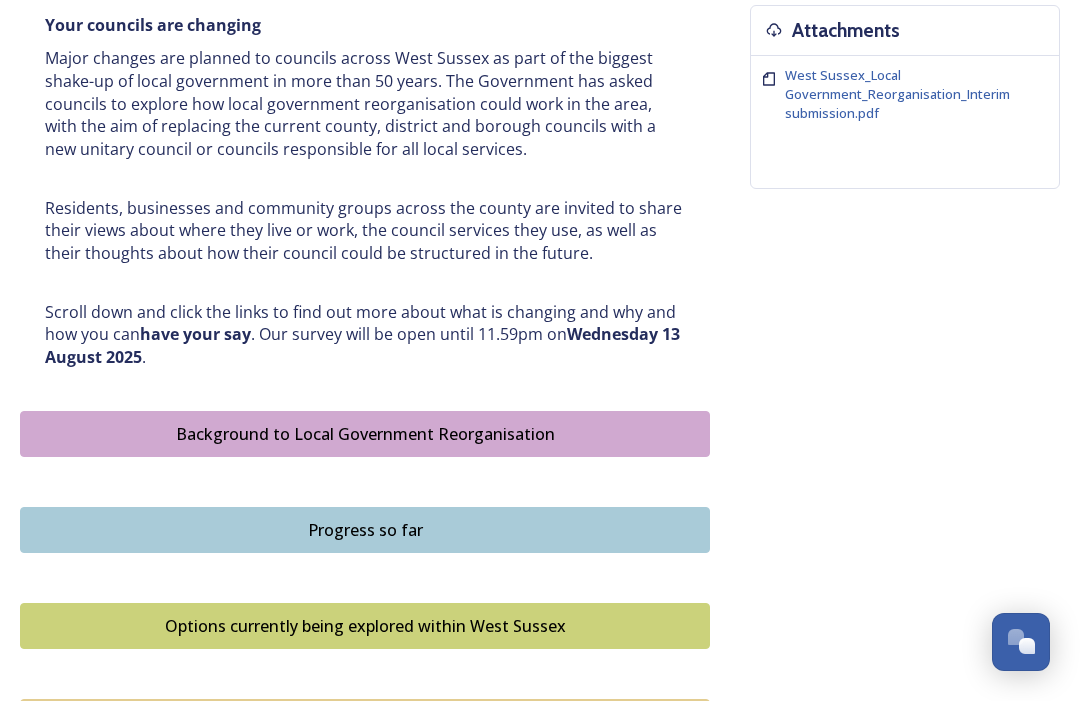 click on "Progress so far" at bounding box center (365, 530) 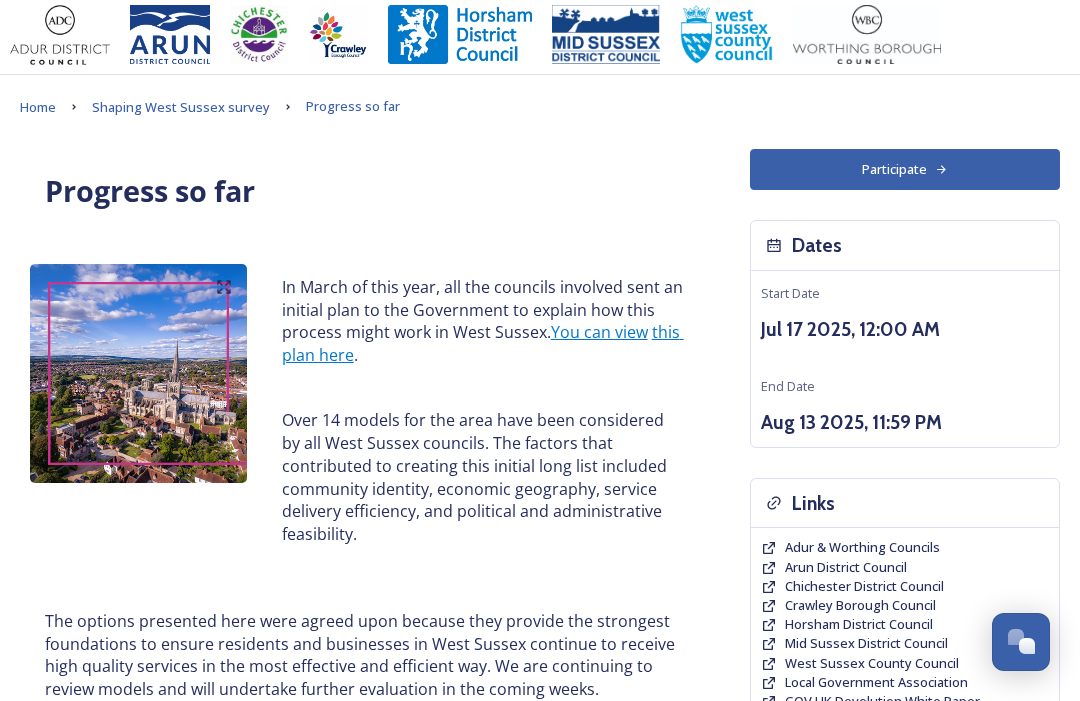 scroll, scrollTop: 0, scrollLeft: 0, axis: both 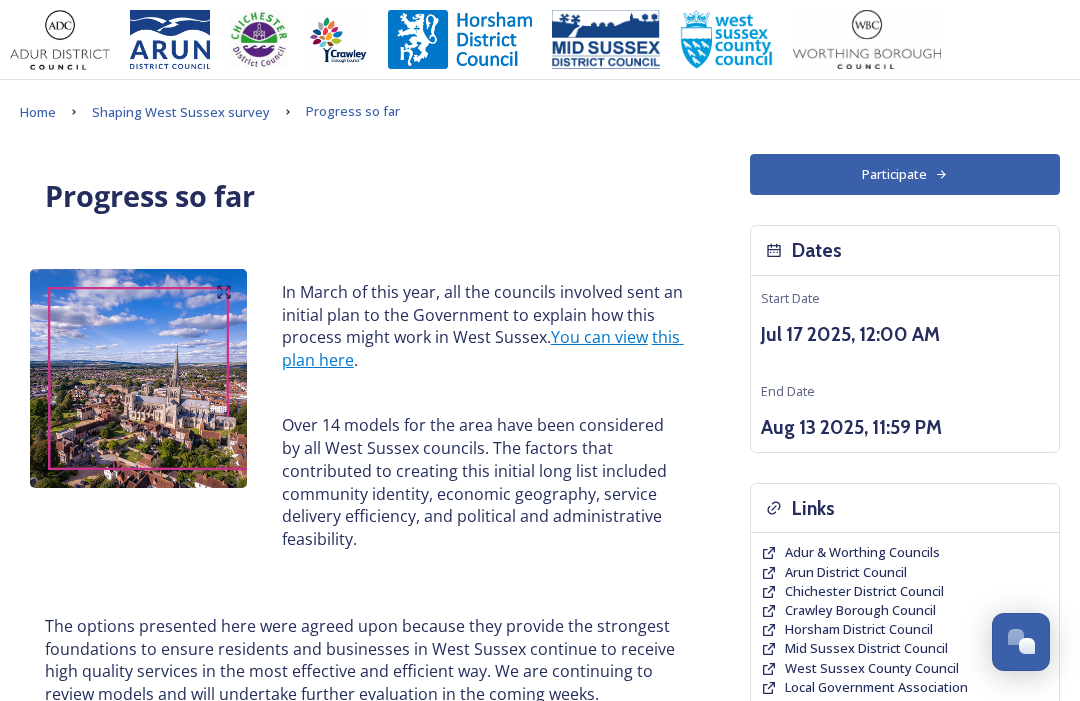 click on "this plan here" at bounding box center (483, 348) 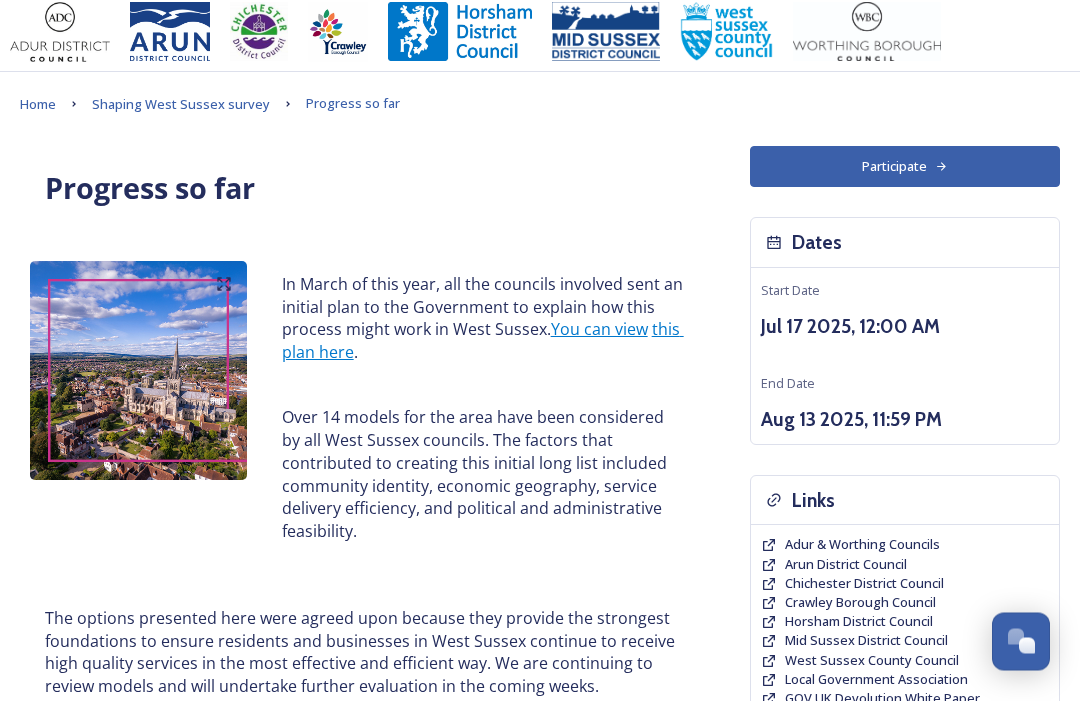 scroll, scrollTop: 0, scrollLeft: 0, axis: both 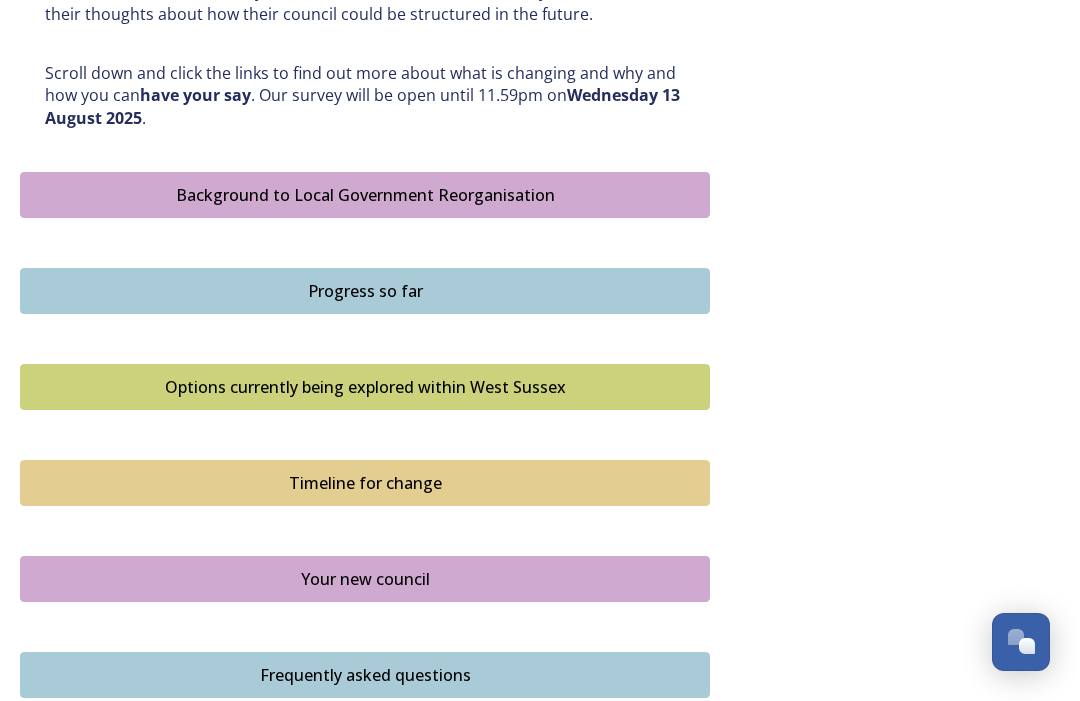 click on "Options currently being explored within West Sussex" at bounding box center (365, 387) 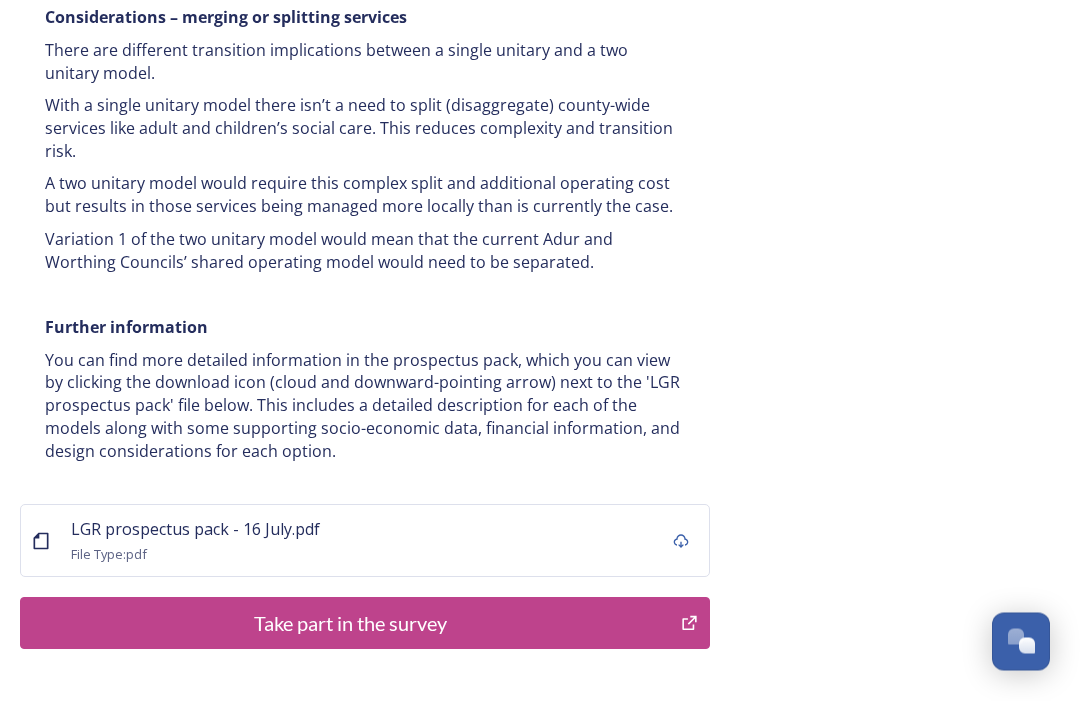 scroll, scrollTop: 4098, scrollLeft: 0, axis: vertical 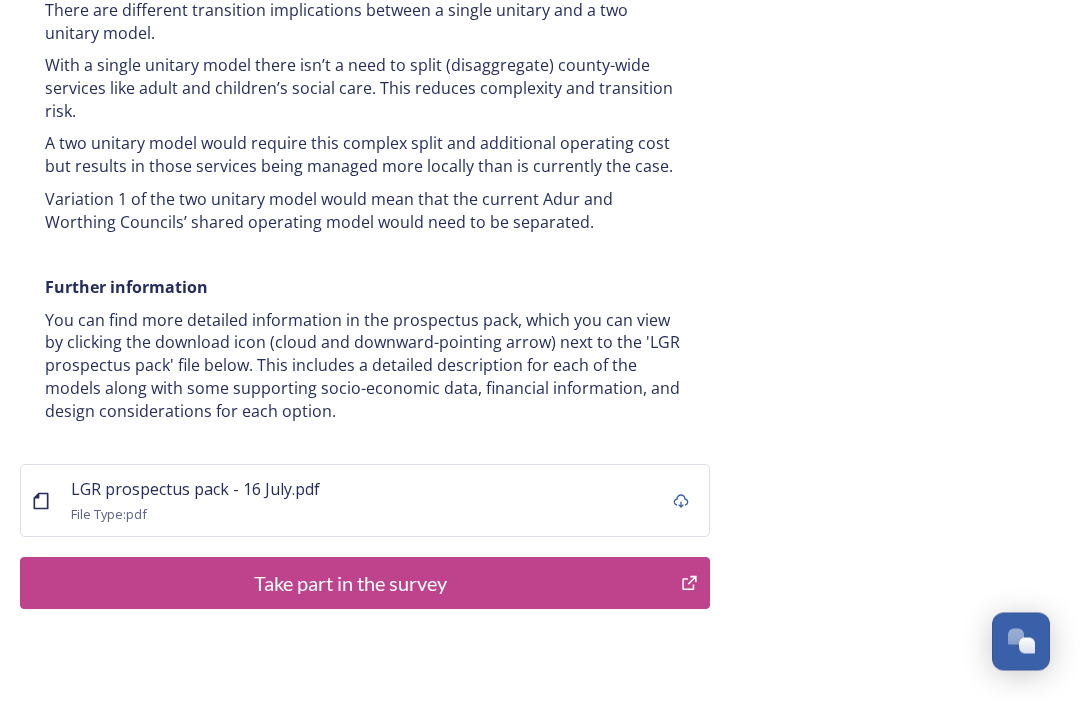 click on "Take part in the survey" at bounding box center (350, 584) 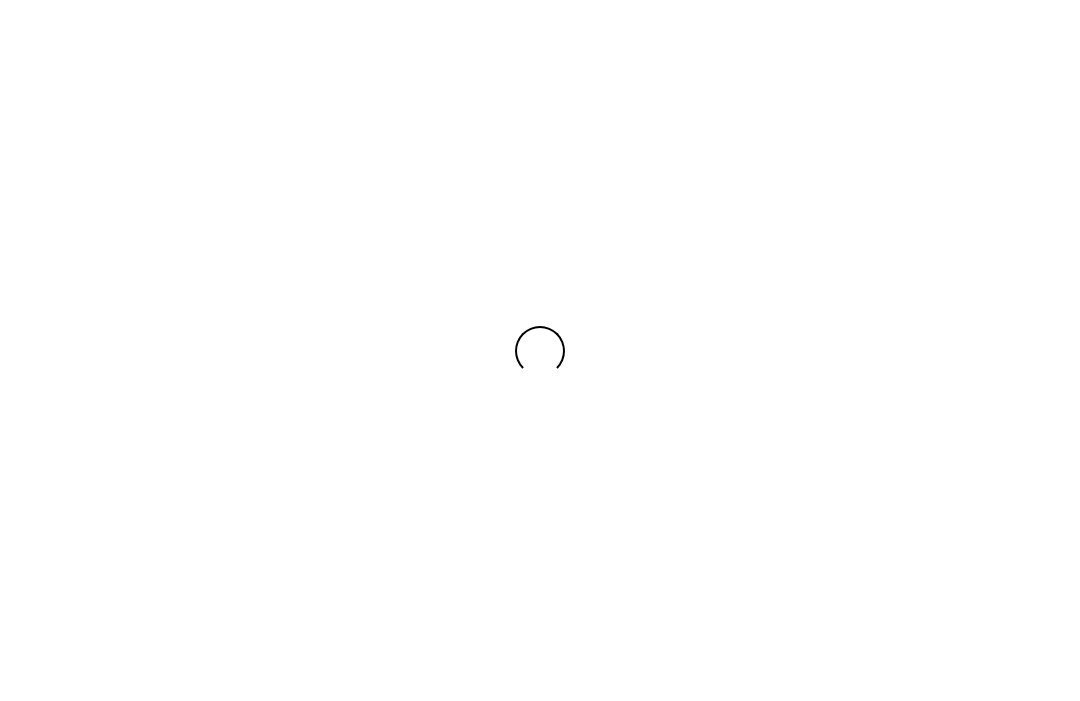 scroll, scrollTop: 0, scrollLeft: 0, axis: both 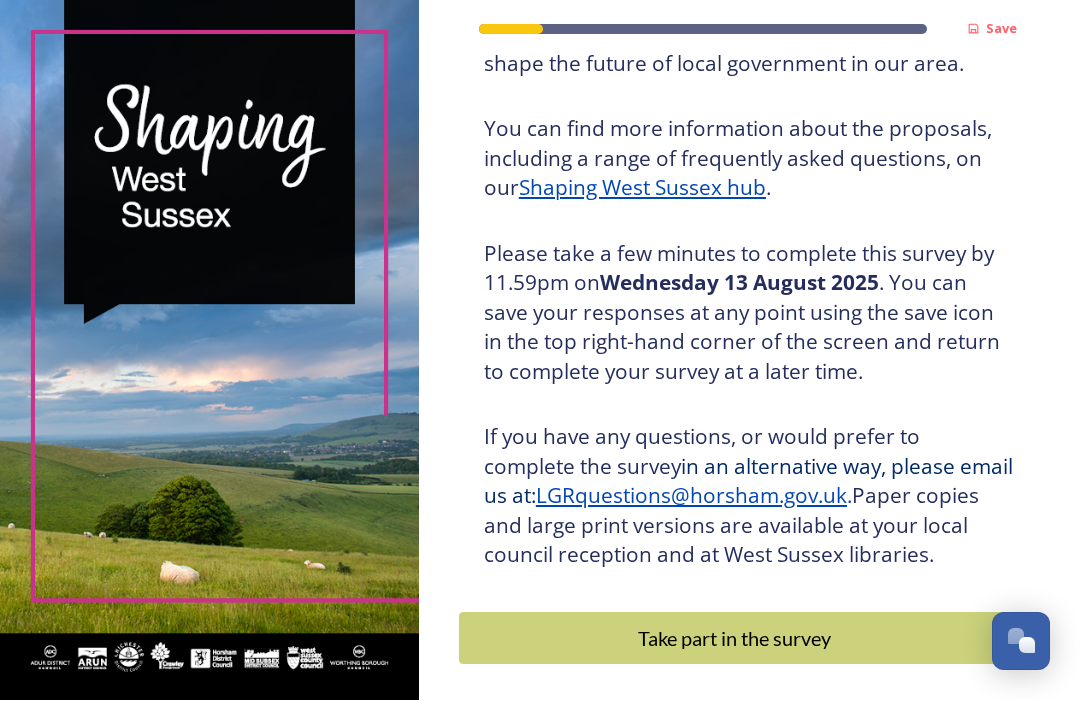 click on "Take part in the survey" at bounding box center (735, 639) 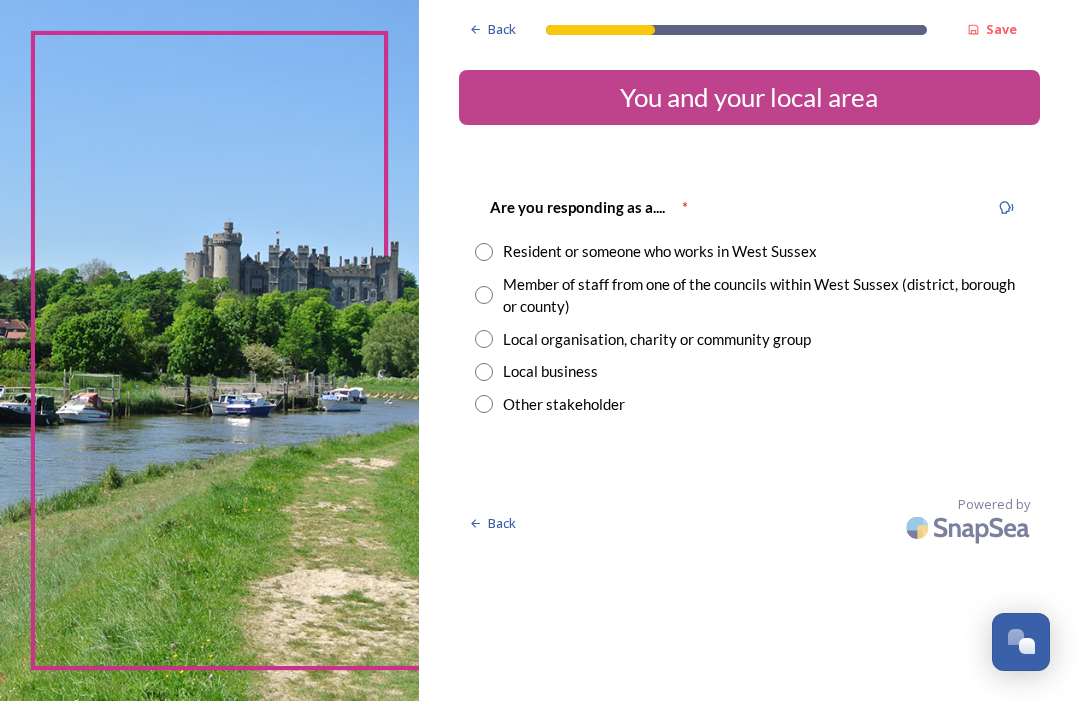 click at bounding box center [484, 252] 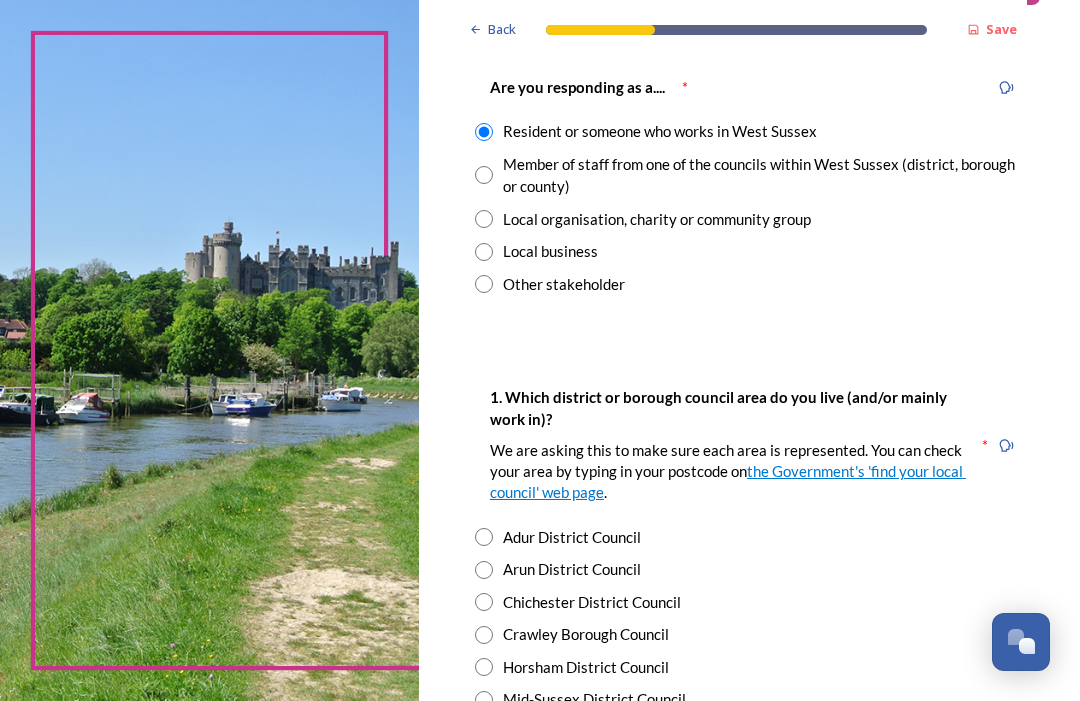 scroll, scrollTop: 127, scrollLeft: 0, axis: vertical 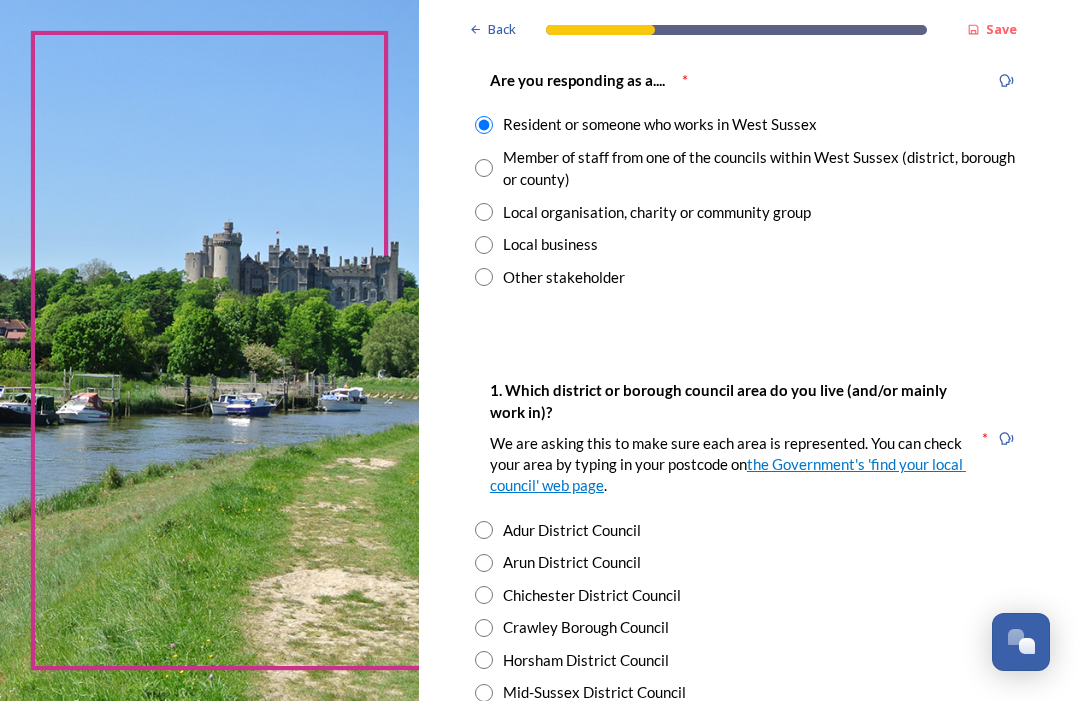 click on "the Government's 'find your local council' web page" at bounding box center [728, 474] 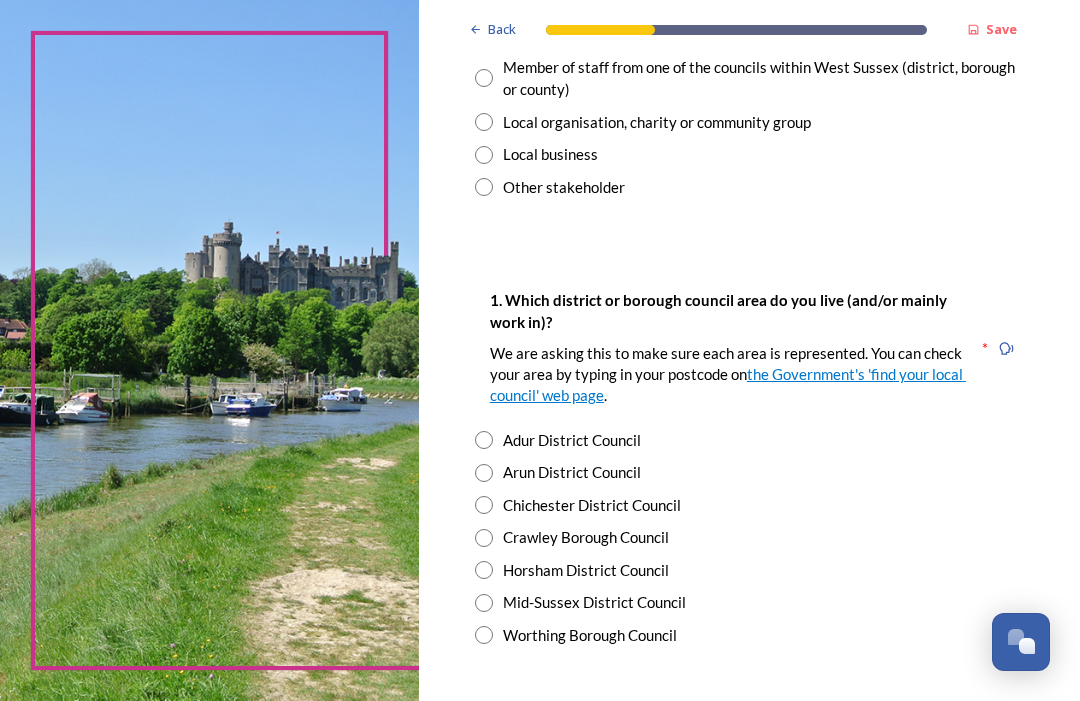 scroll, scrollTop: 220, scrollLeft: 0, axis: vertical 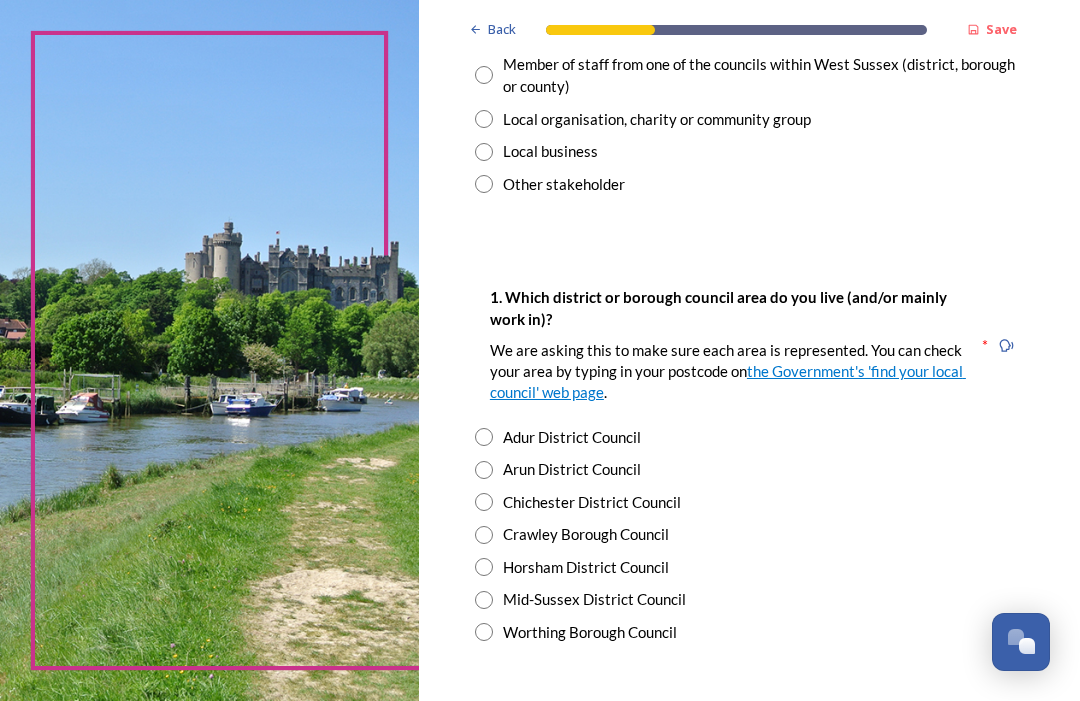 click at bounding box center (484, 632) 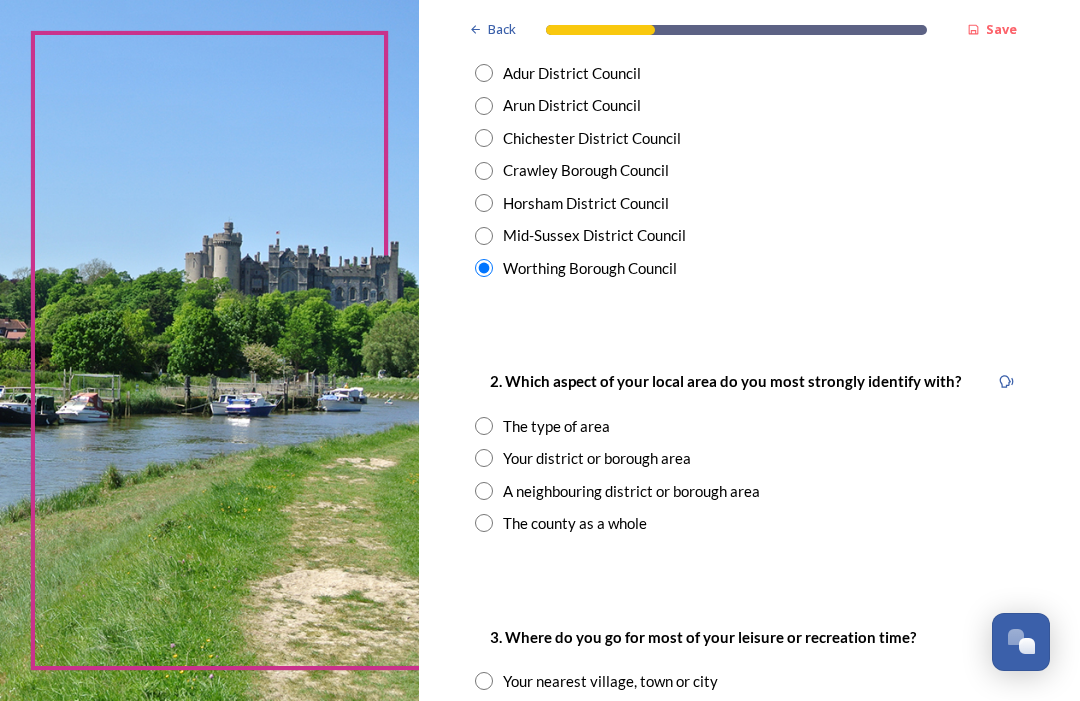 scroll, scrollTop: 585, scrollLeft: 0, axis: vertical 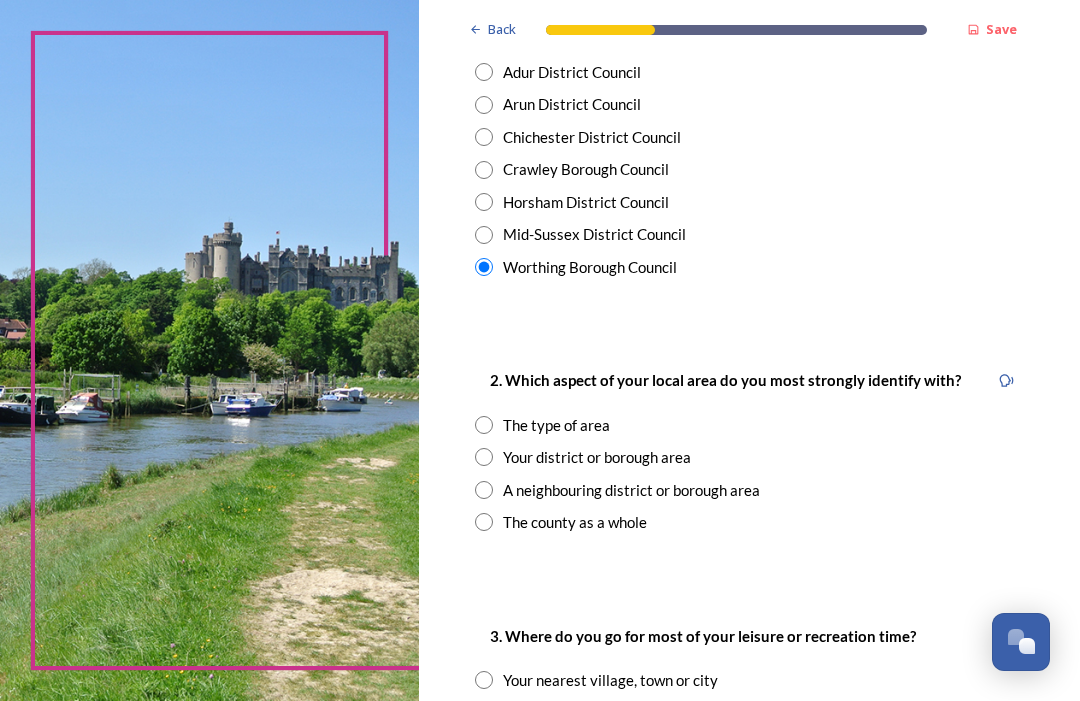 click at bounding box center [484, 522] 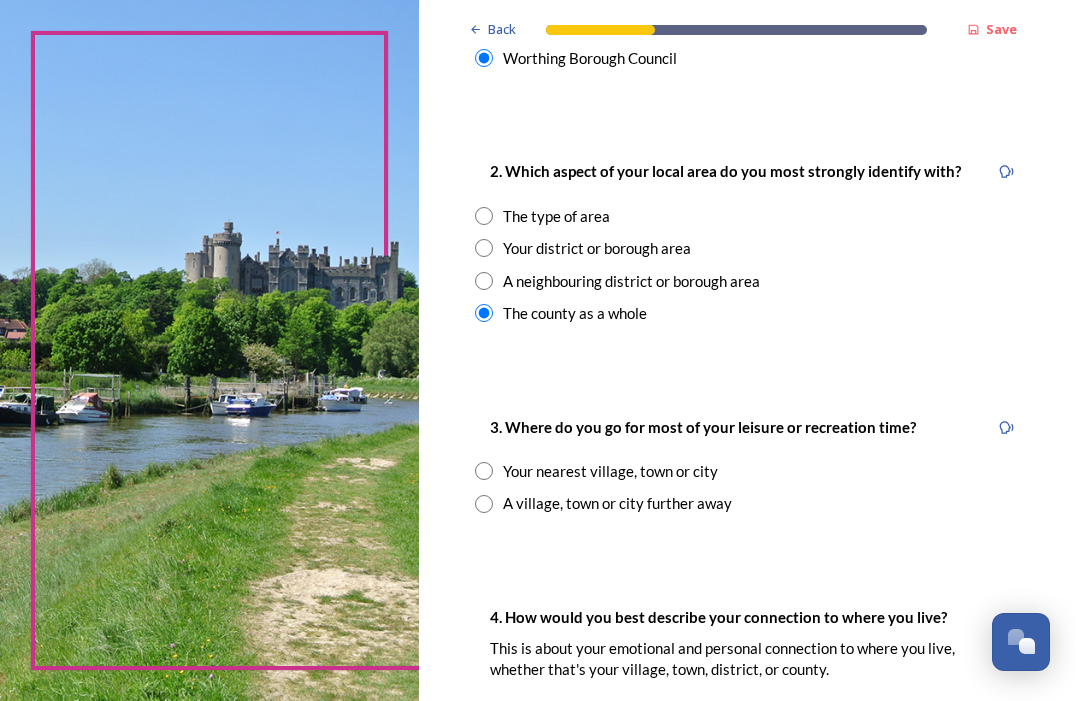 scroll, scrollTop: 795, scrollLeft: 0, axis: vertical 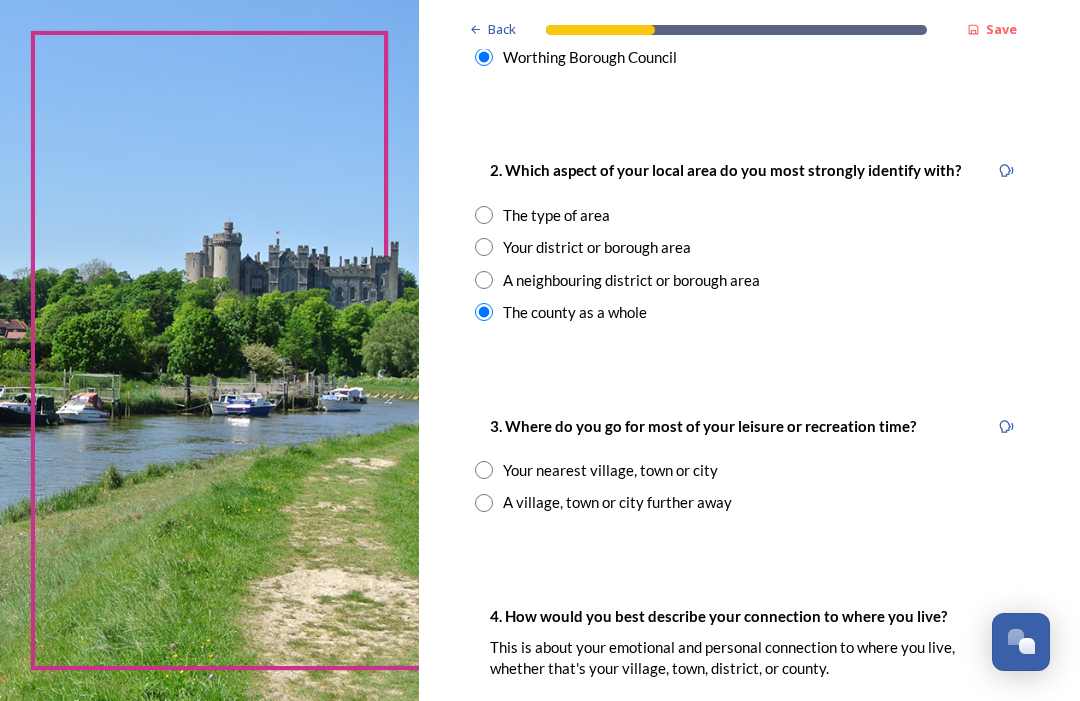 click on "A village, town or city further away" at bounding box center (749, 502) 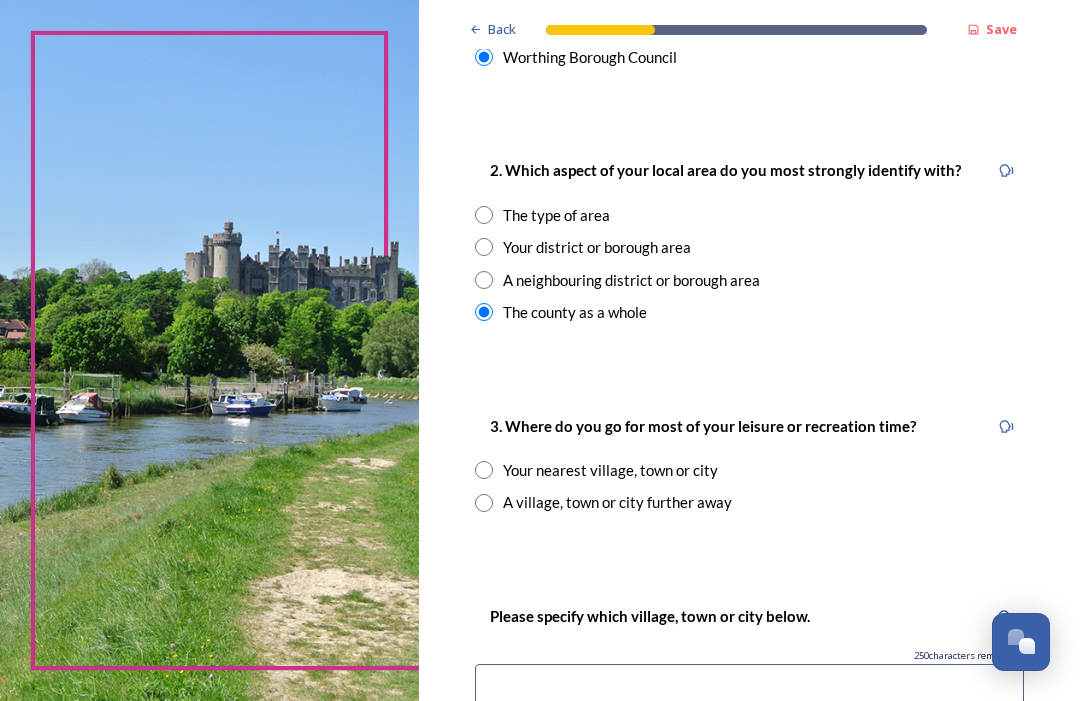 radio on "true" 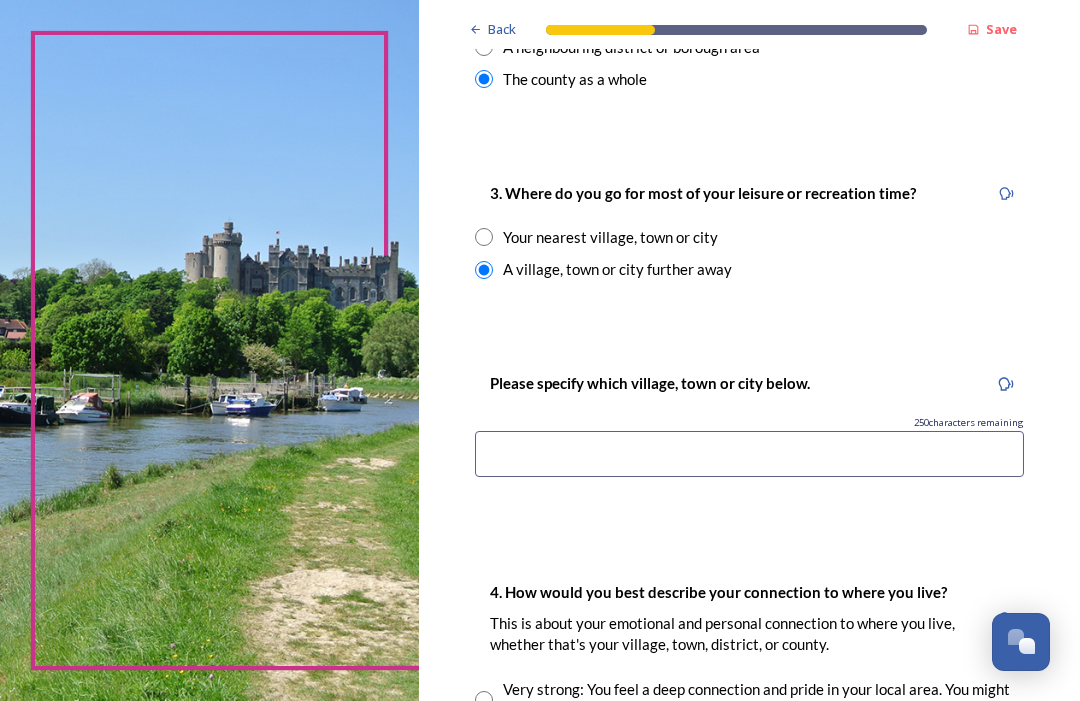scroll, scrollTop: 1029, scrollLeft: 0, axis: vertical 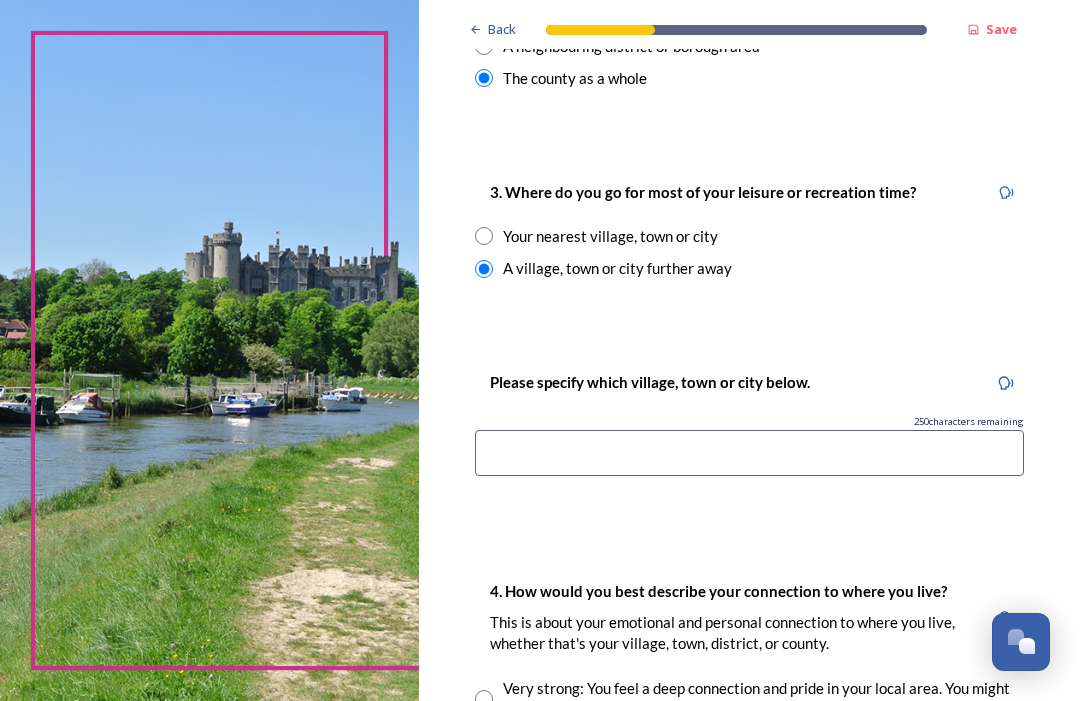 click at bounding box center [749, 453] 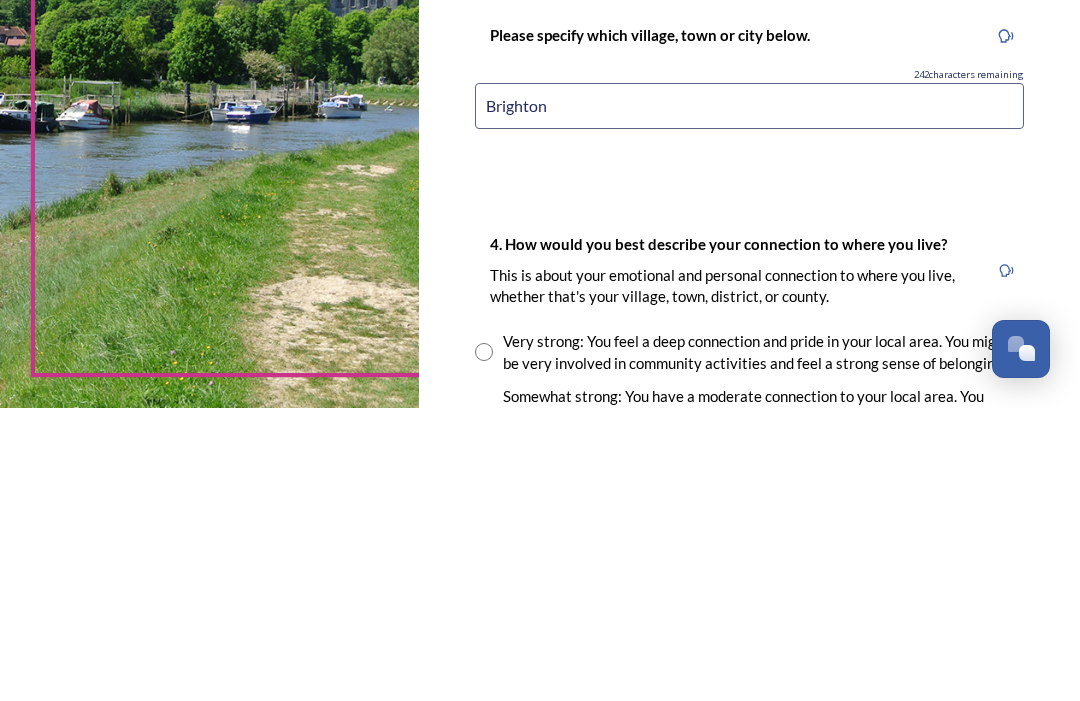 scroll, scrollTop: 1084, scrollLeft: 0, axis: vertical 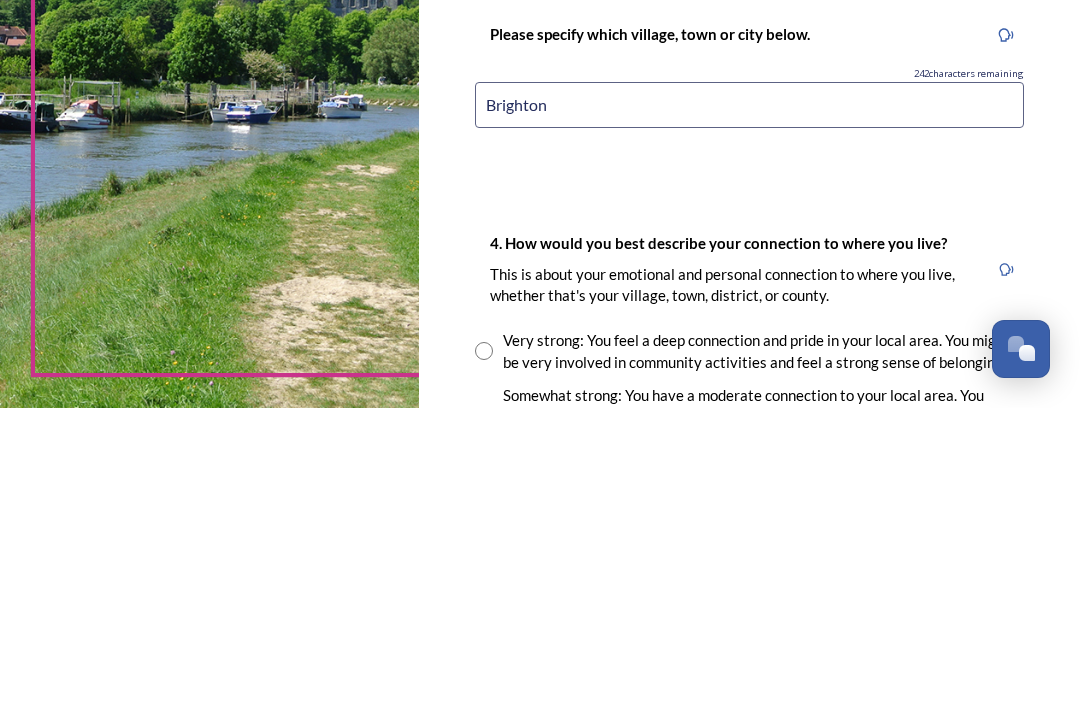 type on "Brighton" 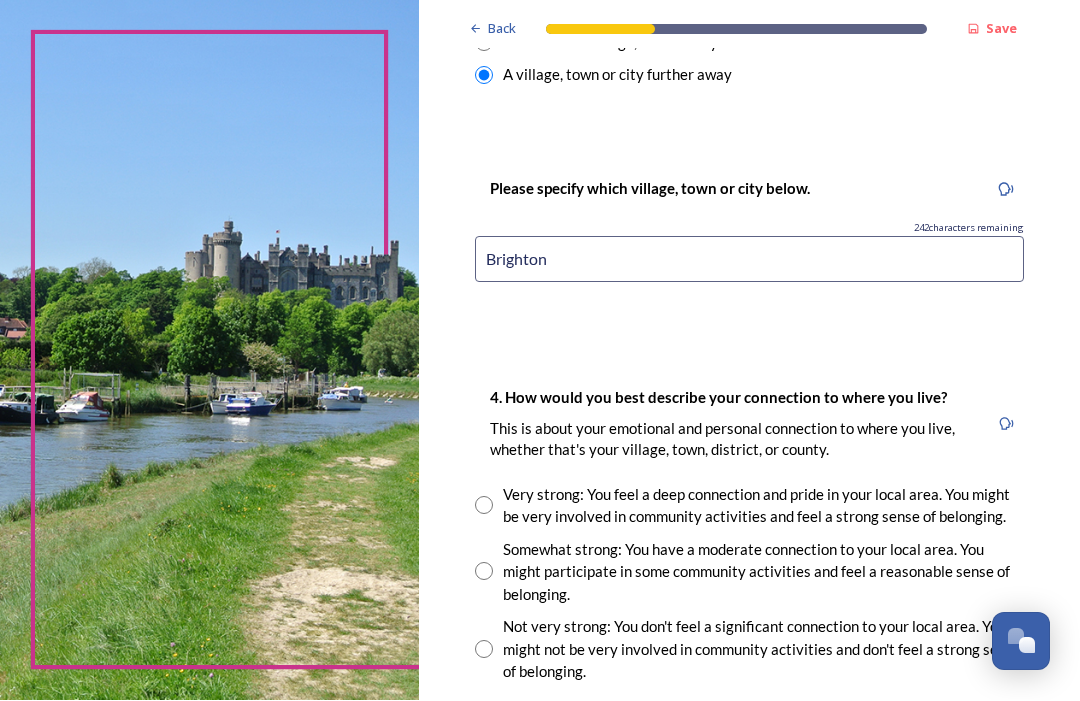 scroll, scrollTop: 1222, scrollLeft: 0, axis: vertical 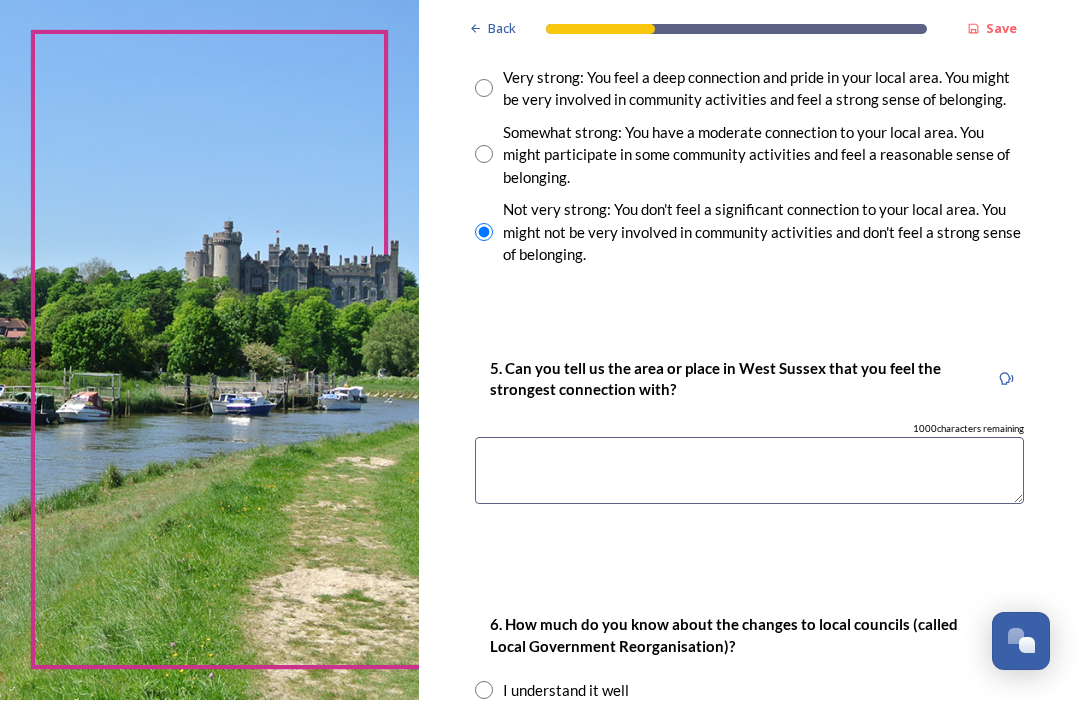 click at bounding box center [749, 471] 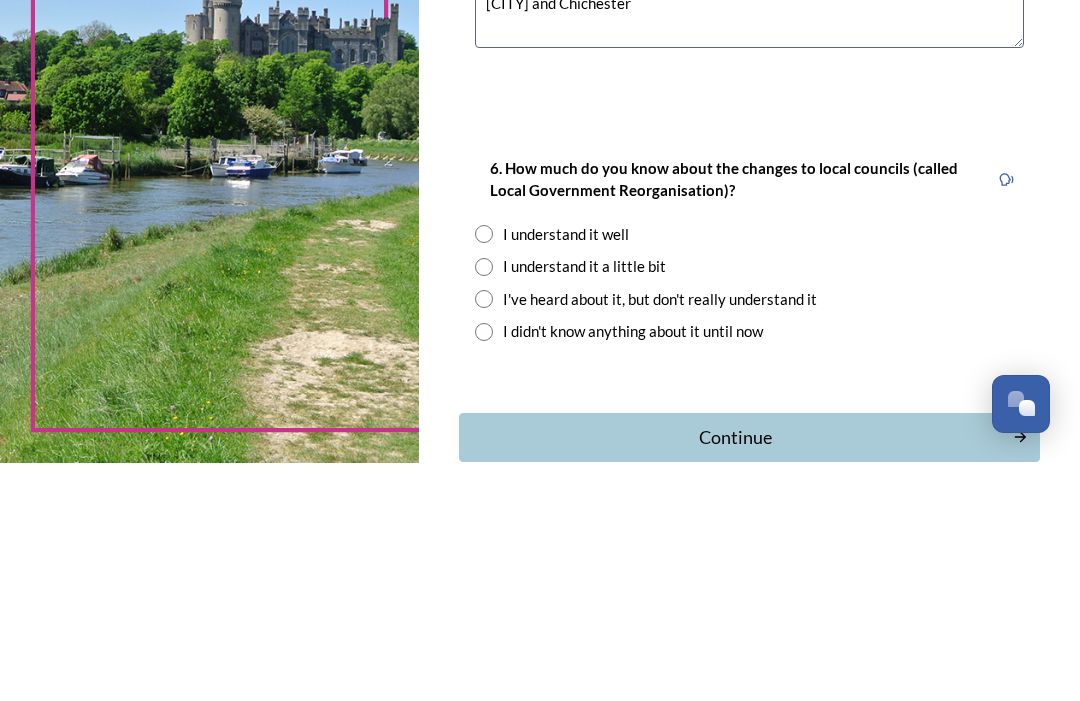 scroll, scrollTop: 1859, scrollLeft: 0, axis: vertical 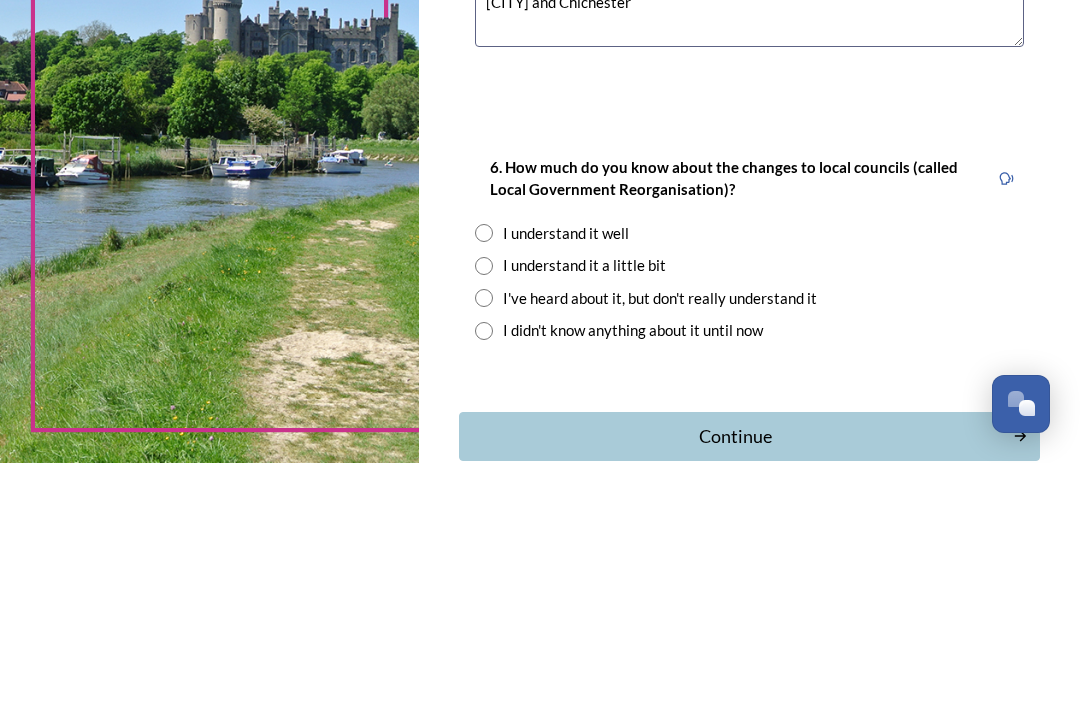 type on "[CITY] and Chichester" 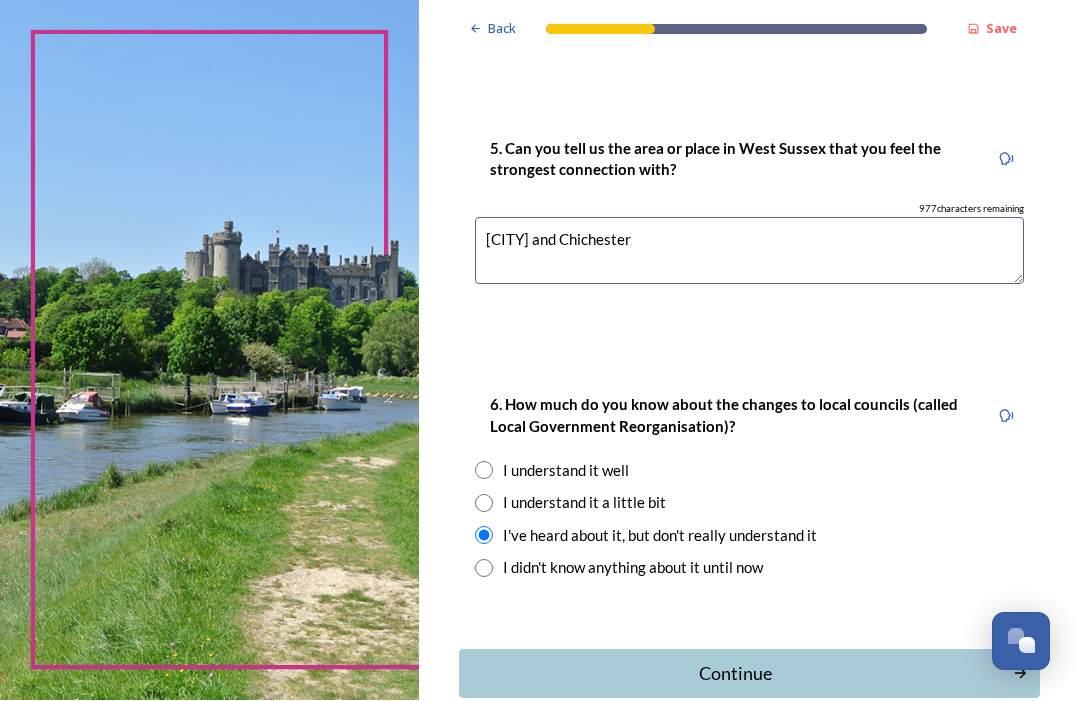 click on "Continue" at bounding box center [736, 674] 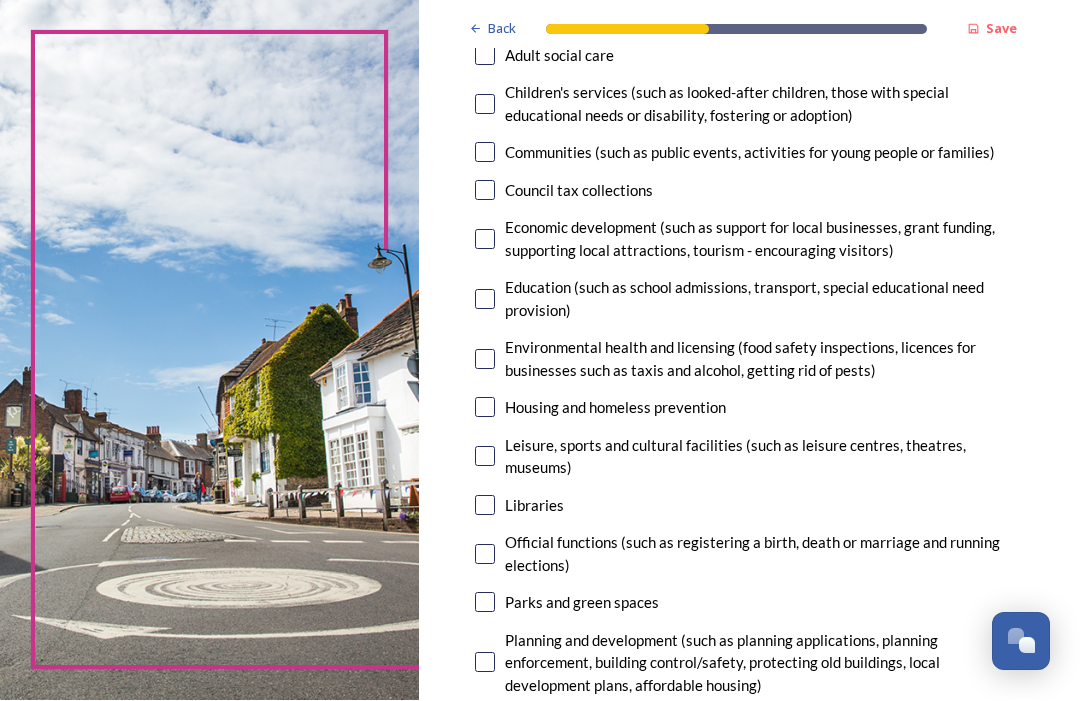scroll, scrollTop: 284, scrollLeft: 0, axis: vertical 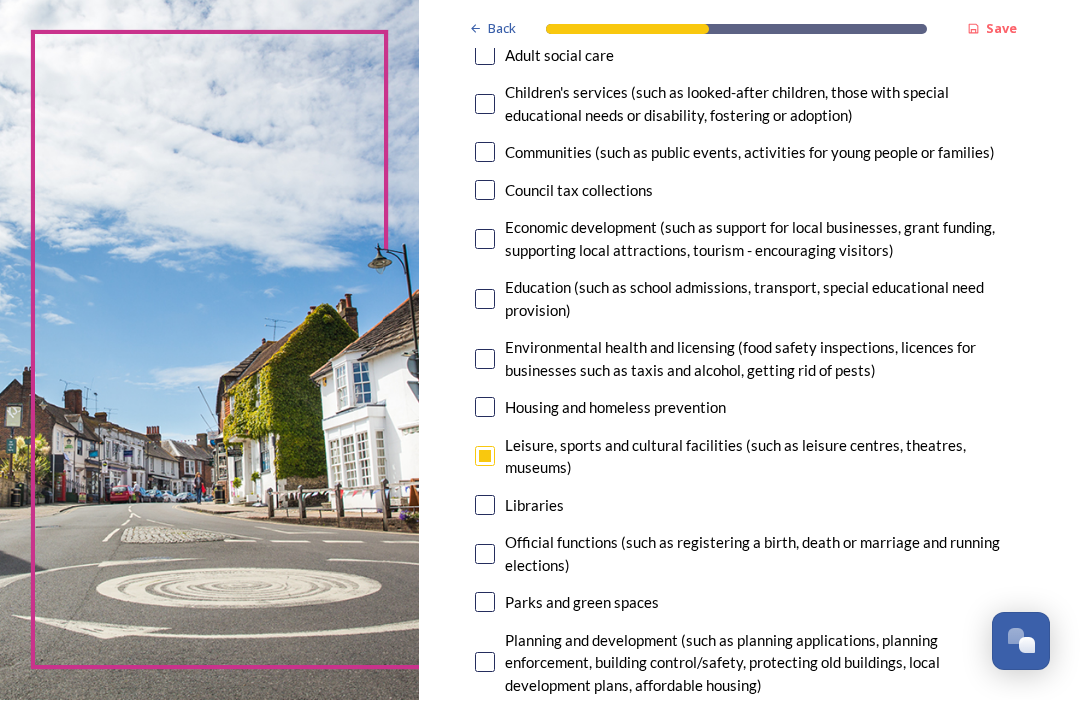 click at bounding box center [485, 506] 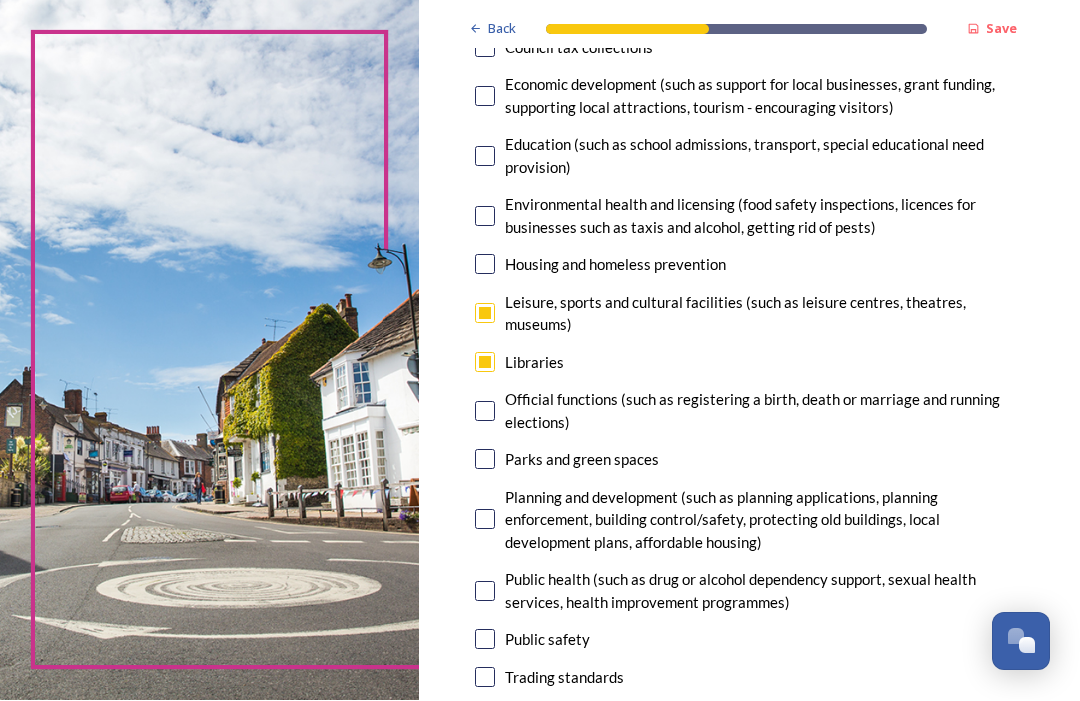 scroll, scrollTop: 427, scrollLeft: 0, axis: vertical 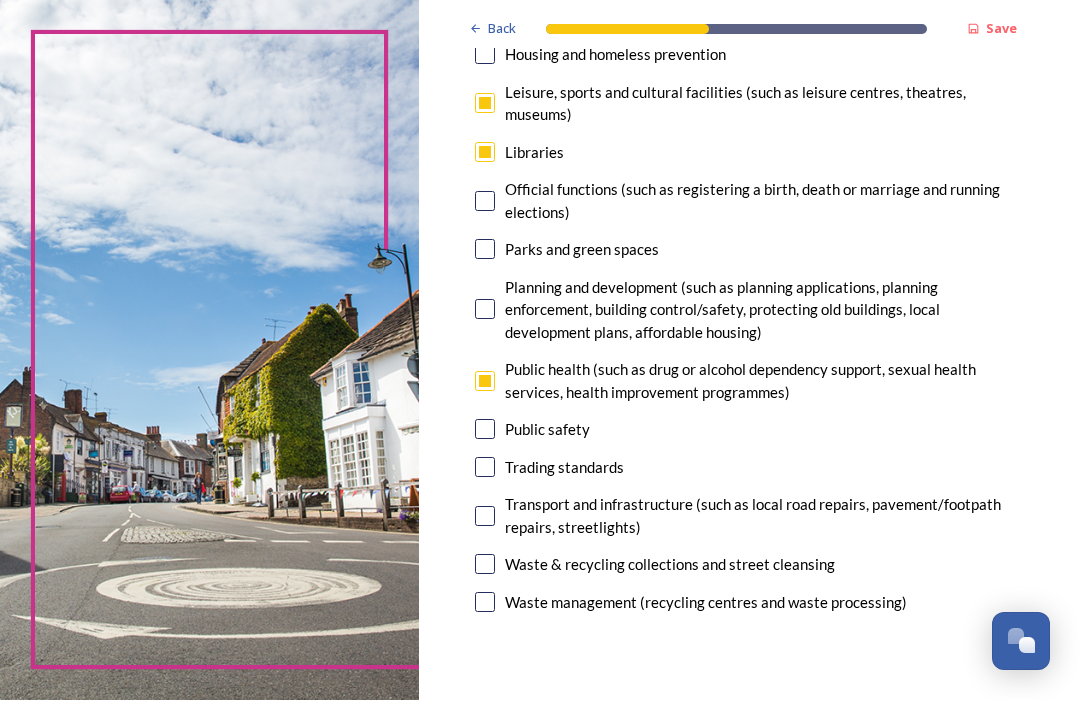 click at bounding box center [485, 517] 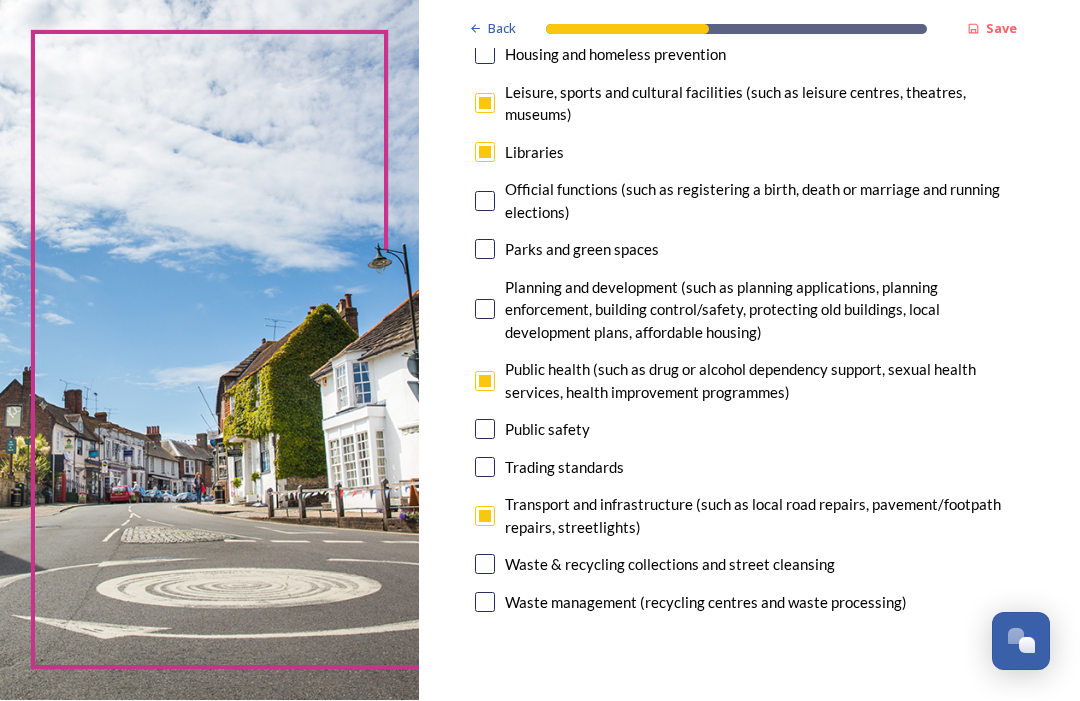 click at bounding box center (485, 565) 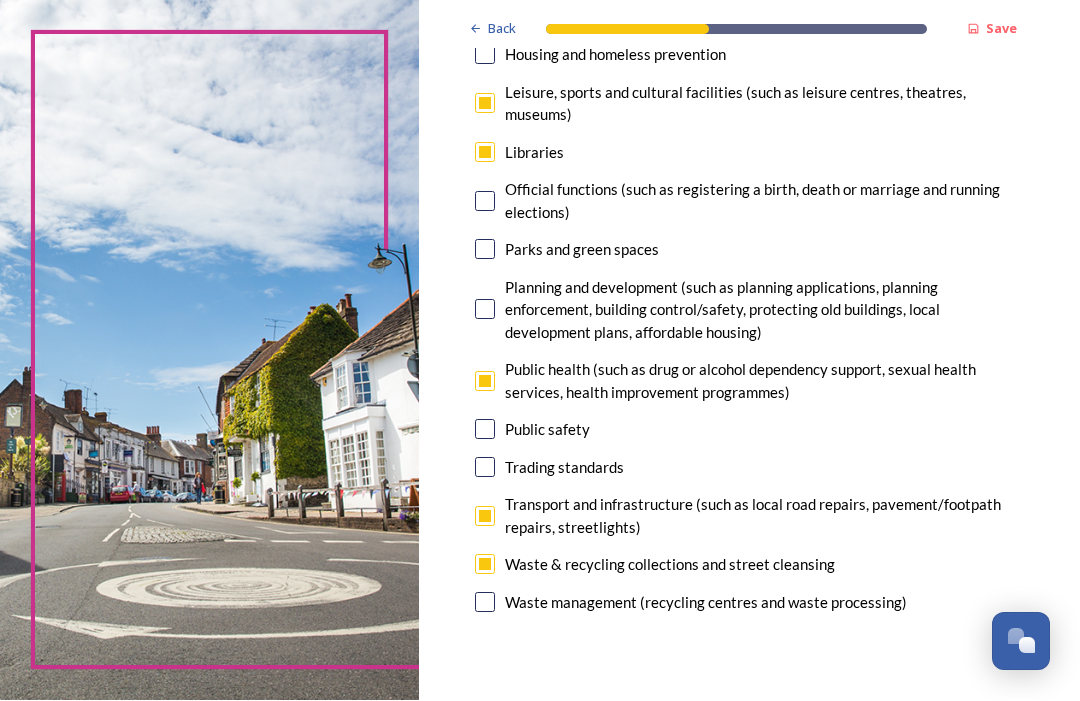 click at bounding box center (485, 603) 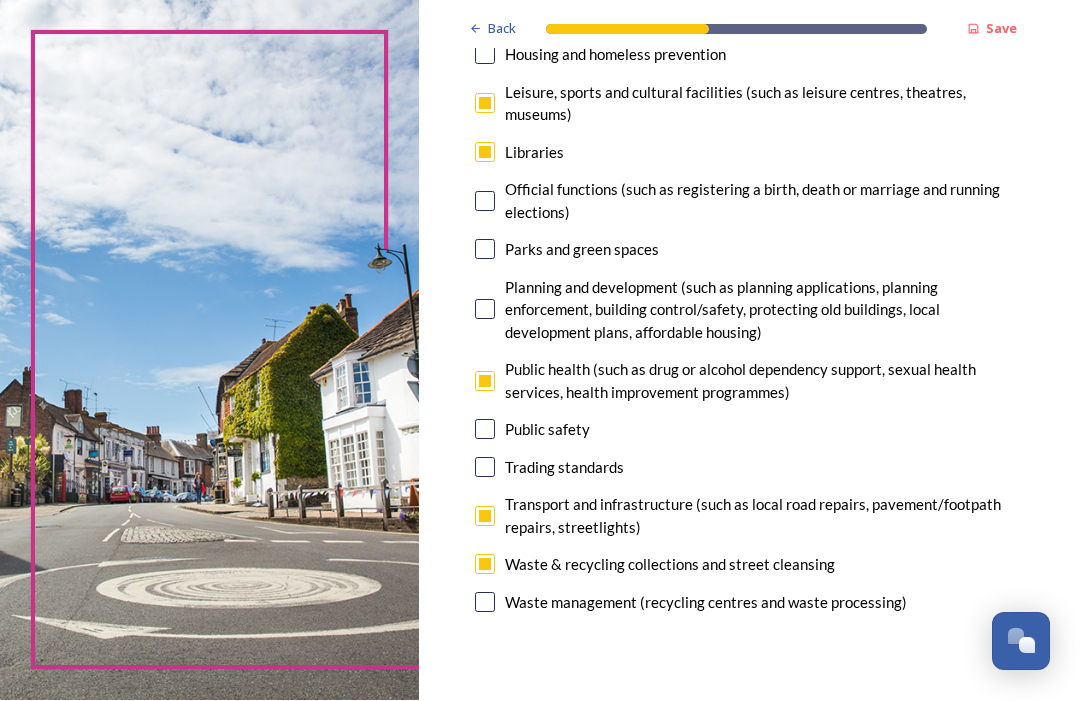 click at bounding box center (485, 603) 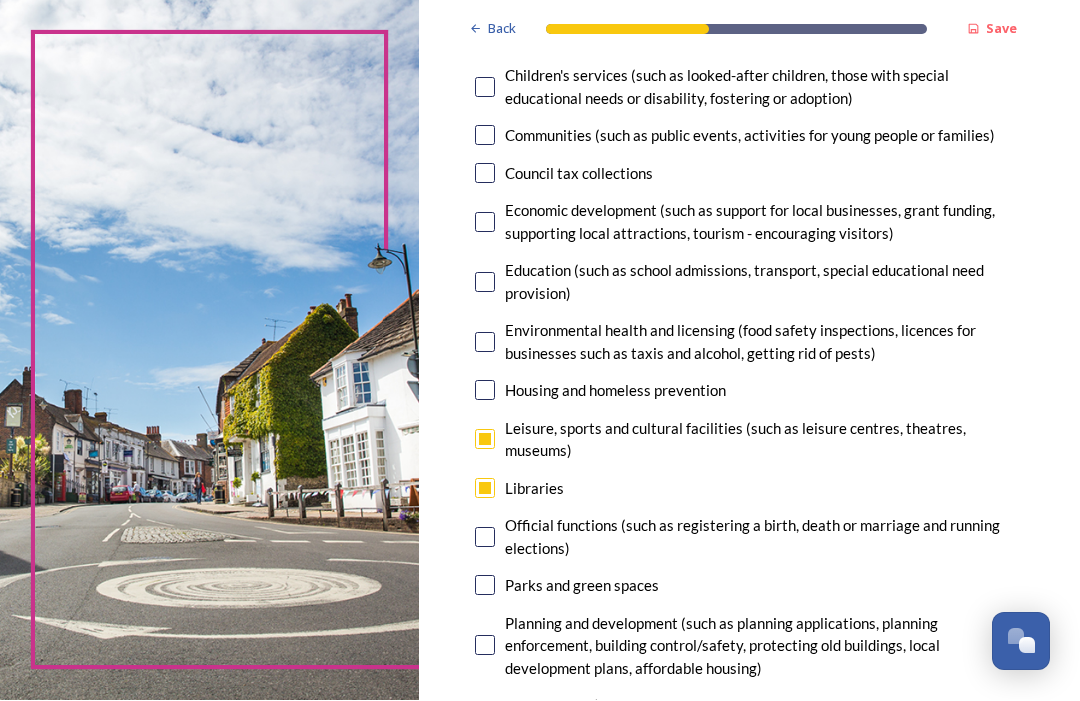 scroll, scrollTop: 300, scrollLeft: 0, axis: vertical 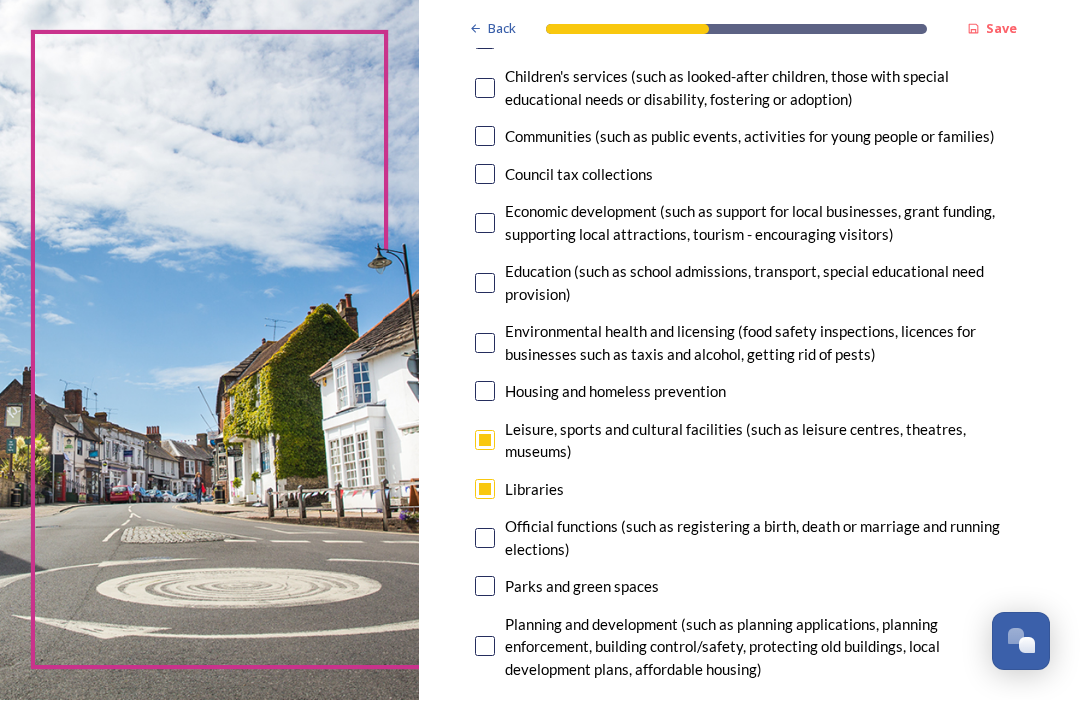 click at bounding box center (485, 490) 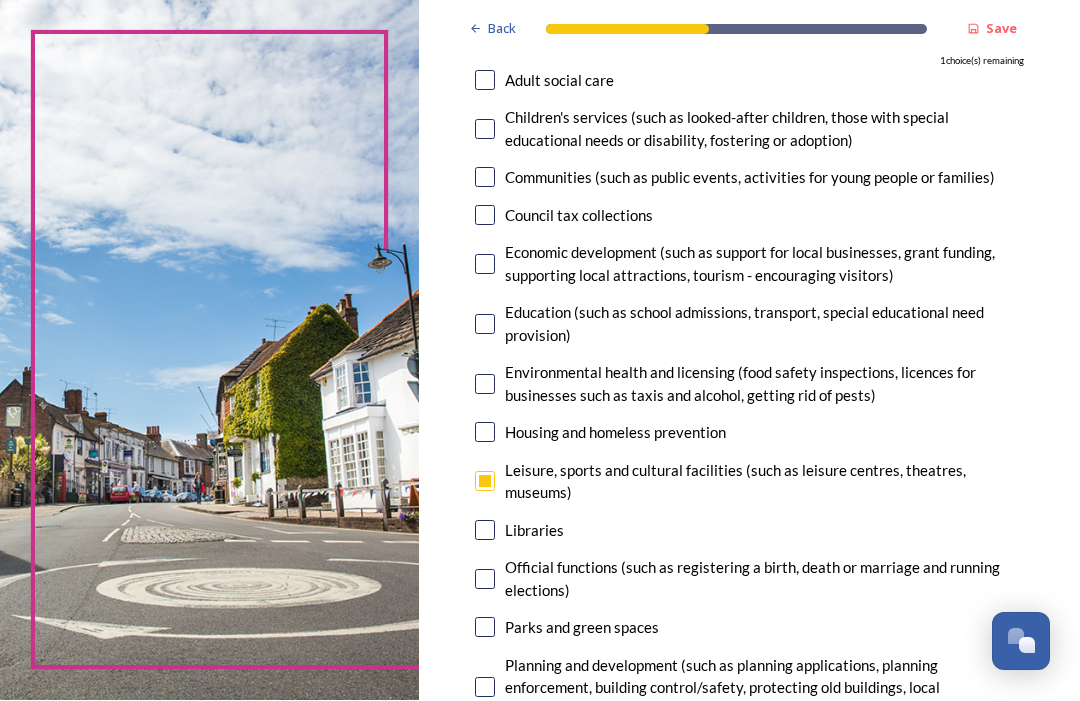 scroll, scrollTop: 260, scrollLeft: 0, axis: vertical 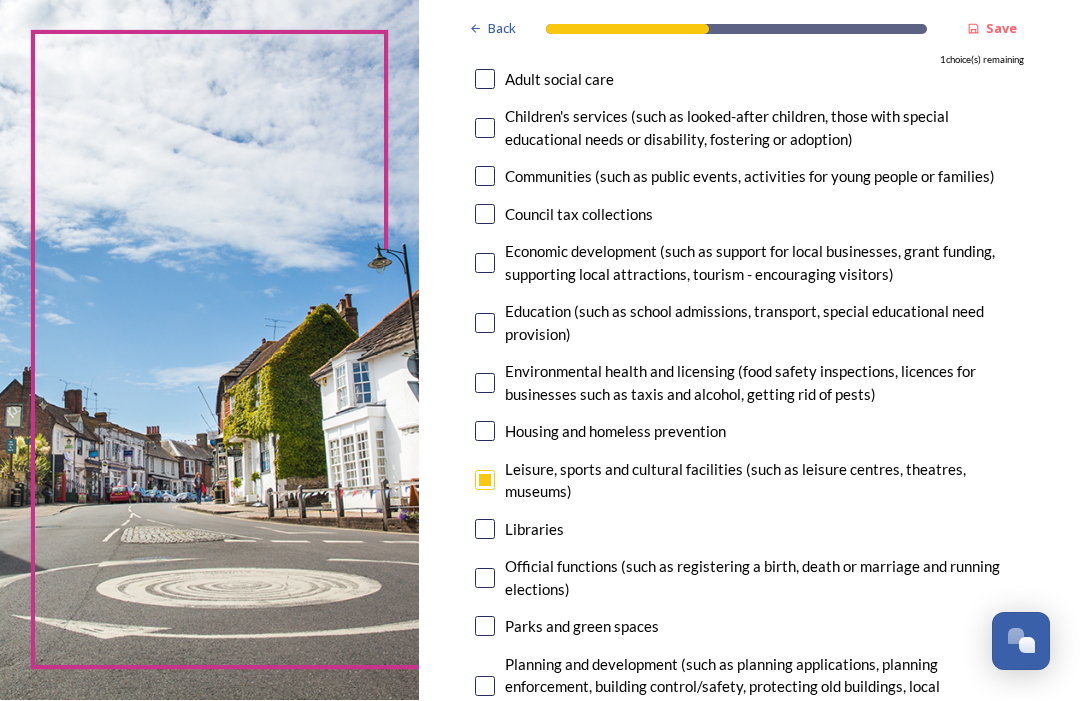 click at bounding box center [485, 627] 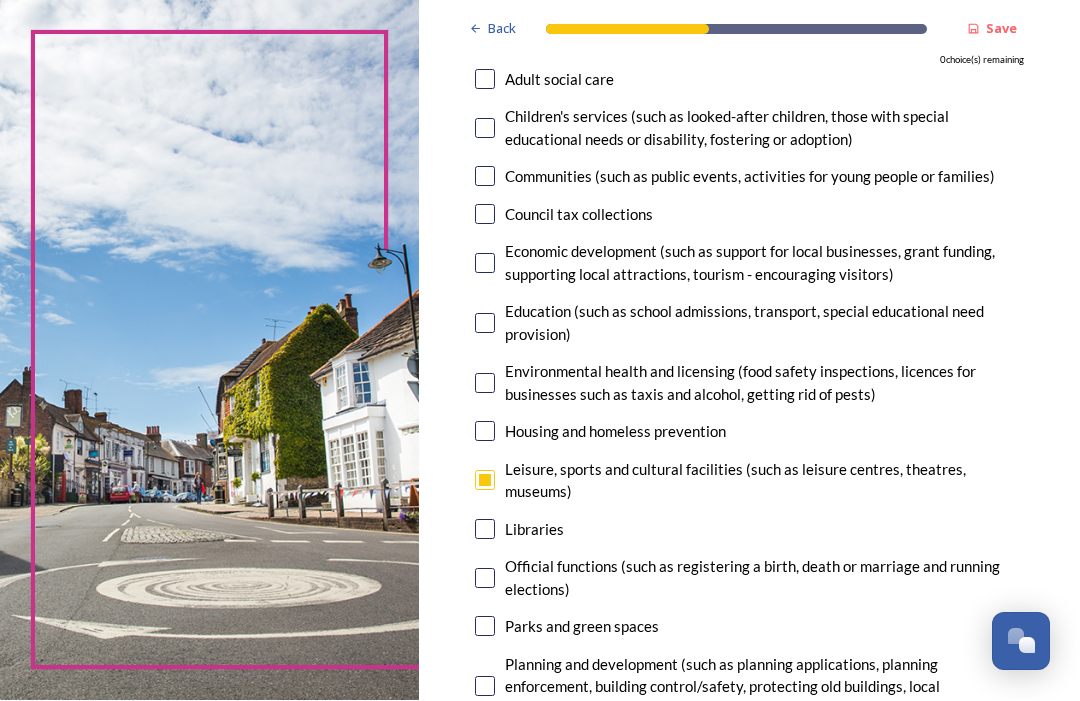 checkbox on "true" 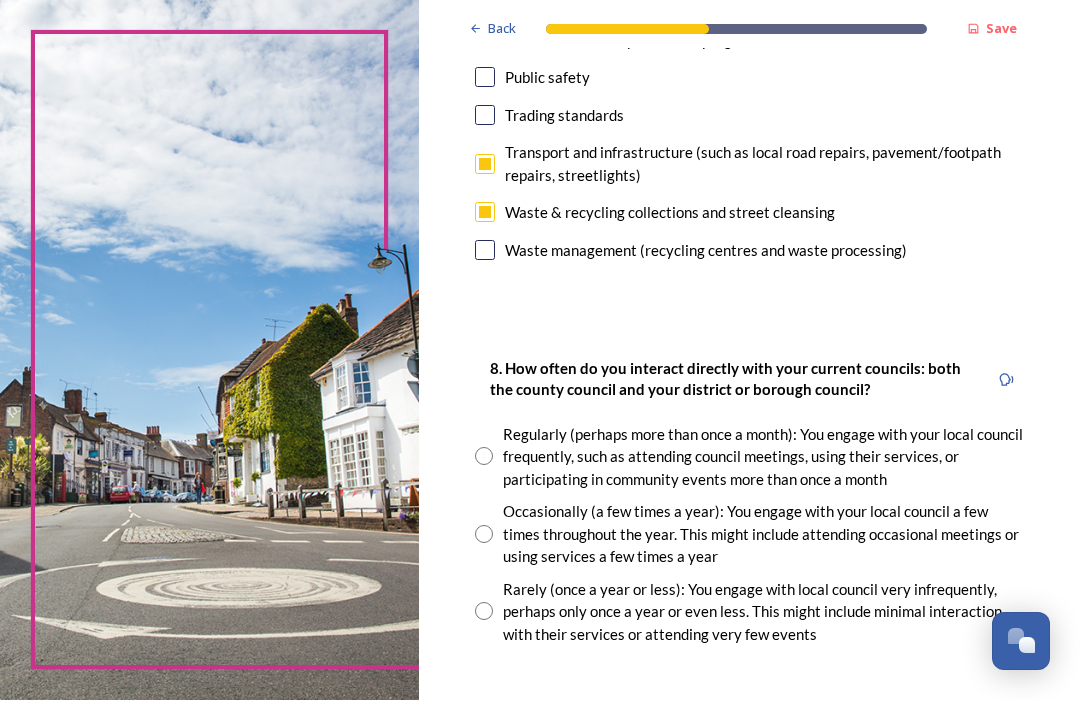 scroll, scrollTop: 986, scrollLeft: 0, axis: vertical 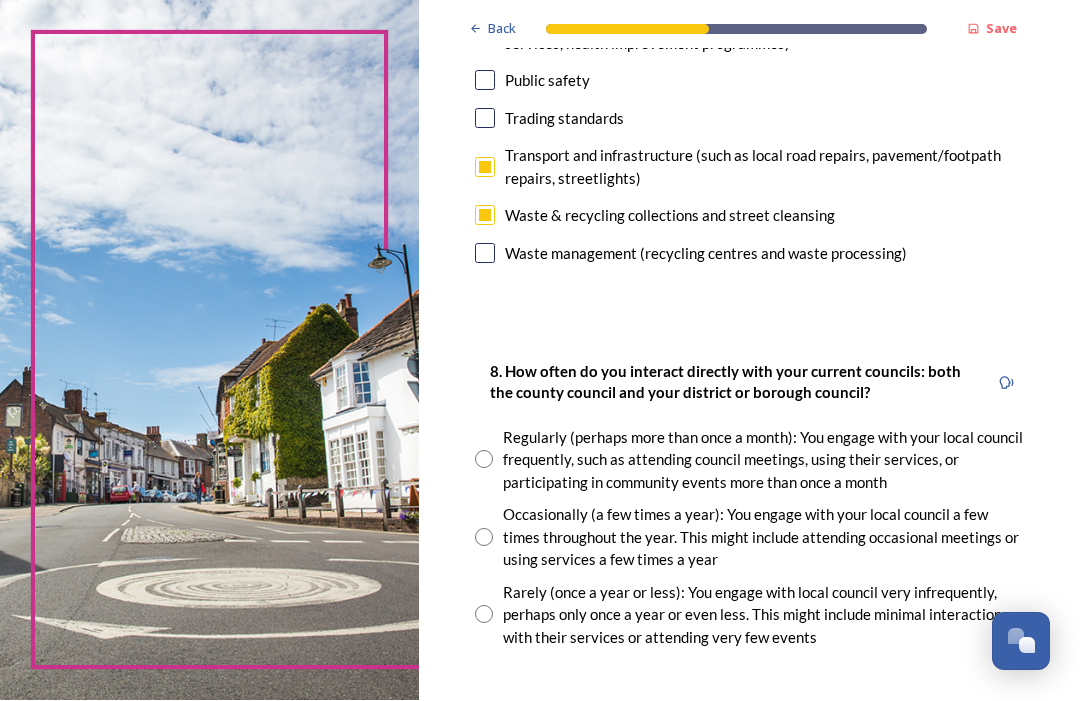 click at bounding box center (484, 615) 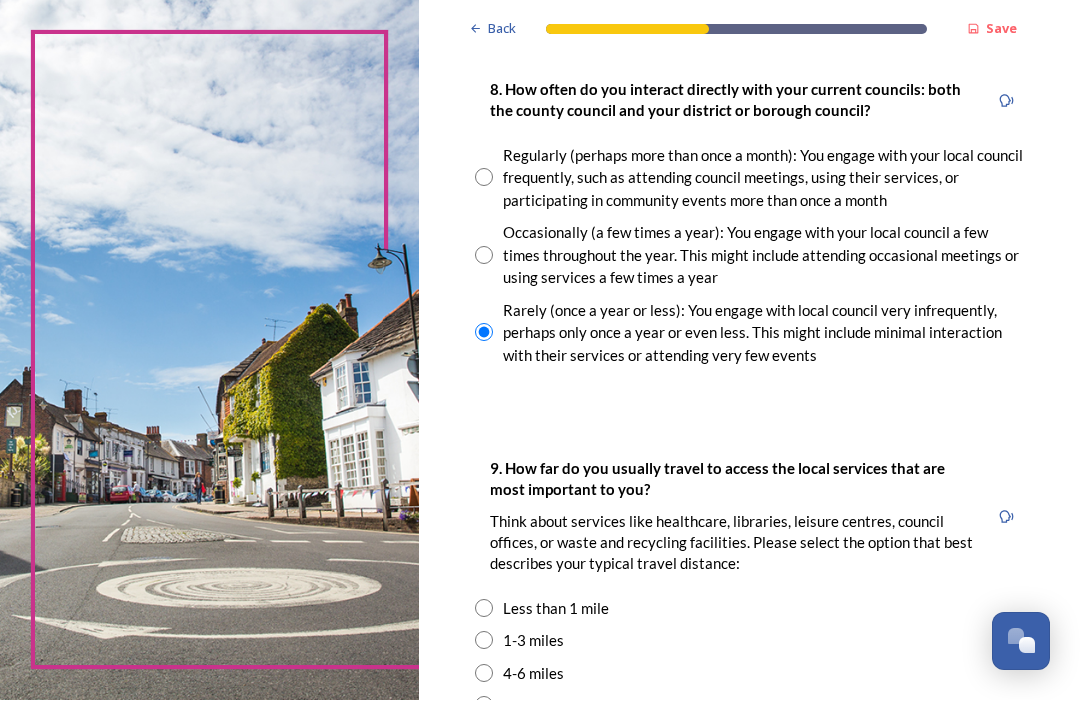scroll, scrollTop: 1268, scrollLeft: 0, axis: vertical 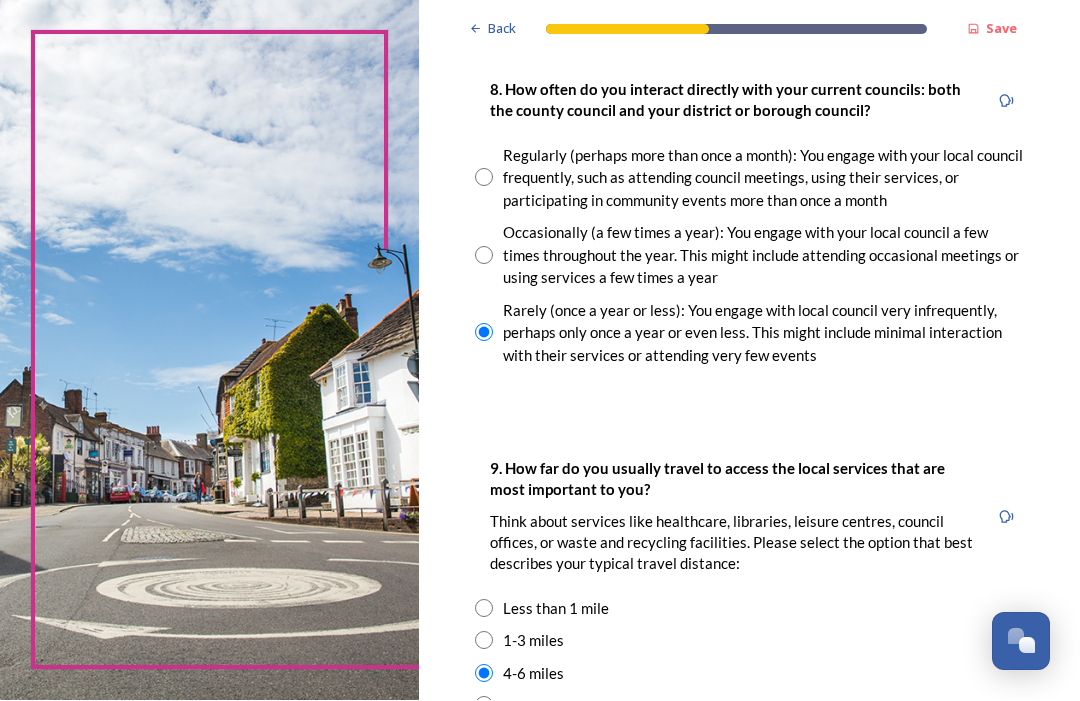 click at bounding box center (484, 706) 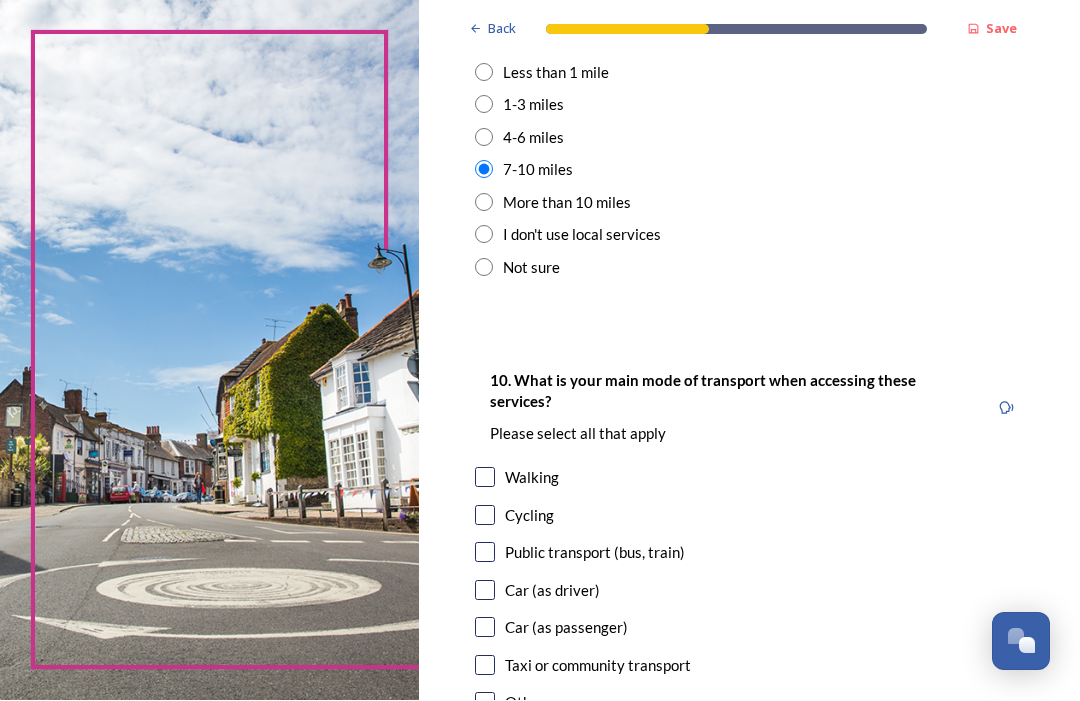 scroll, scrollTop: 1804, scrollLeft: 0, axis: vertical 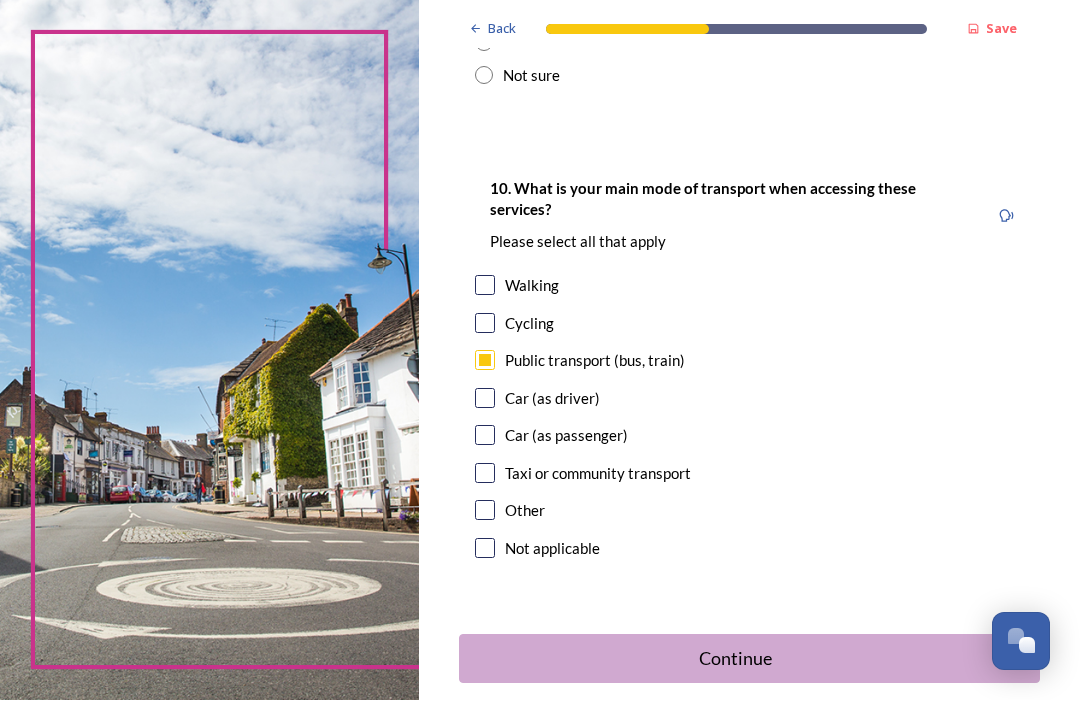 click on "Continue" at bounding box center [736, 659] 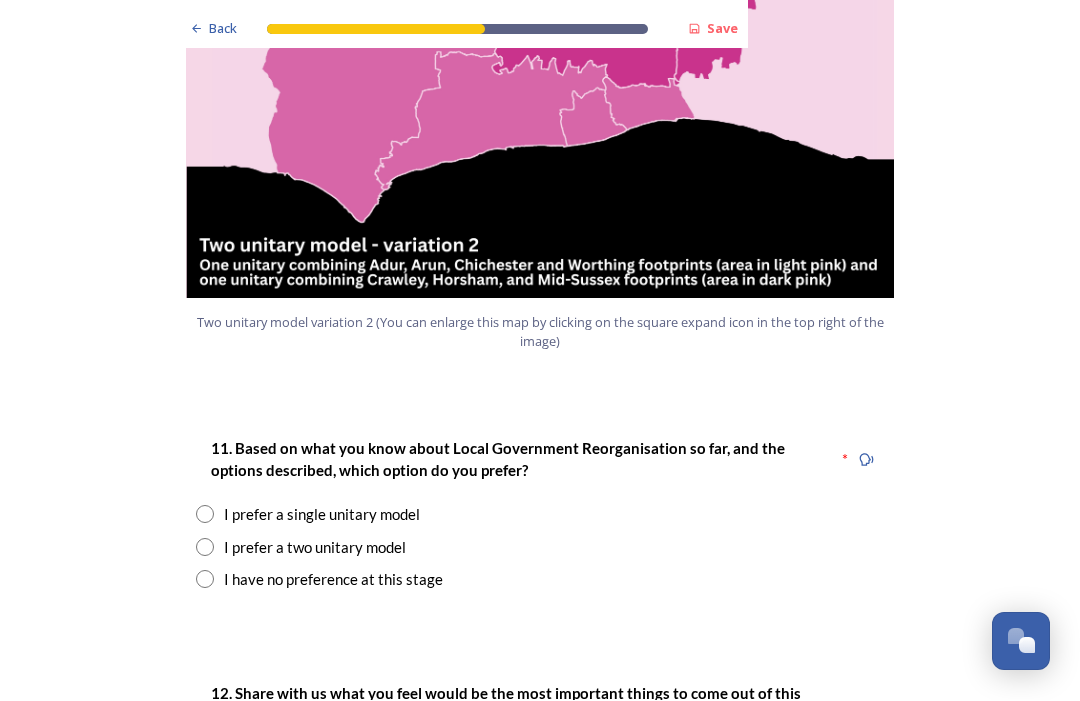 scroll, scrollTop: 2304, scrollLeft: 0, axis: vertical 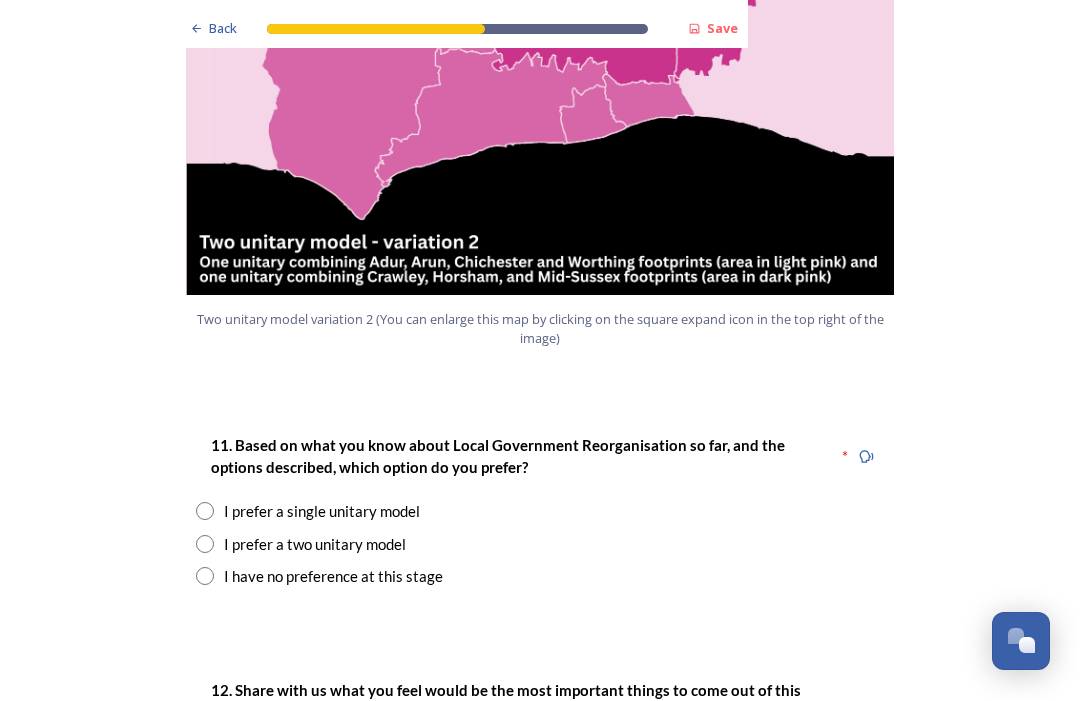 click at bounding box center [205, 512] 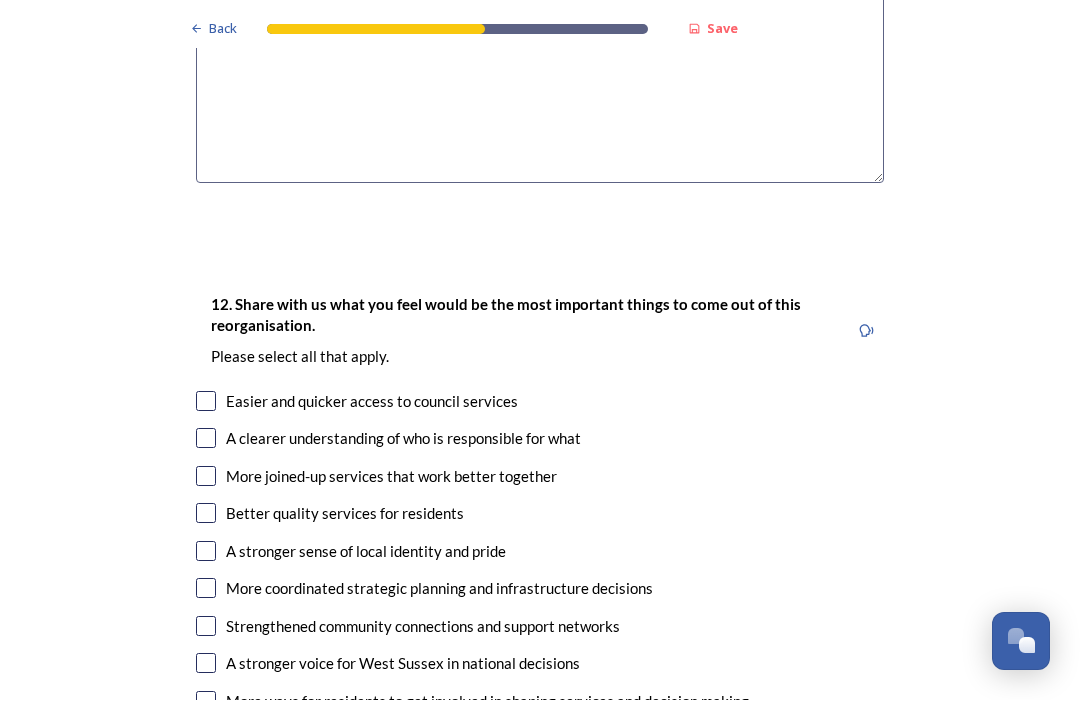 scroll, scrollTop: 3121, scrollLeft: 0, axis: vertical 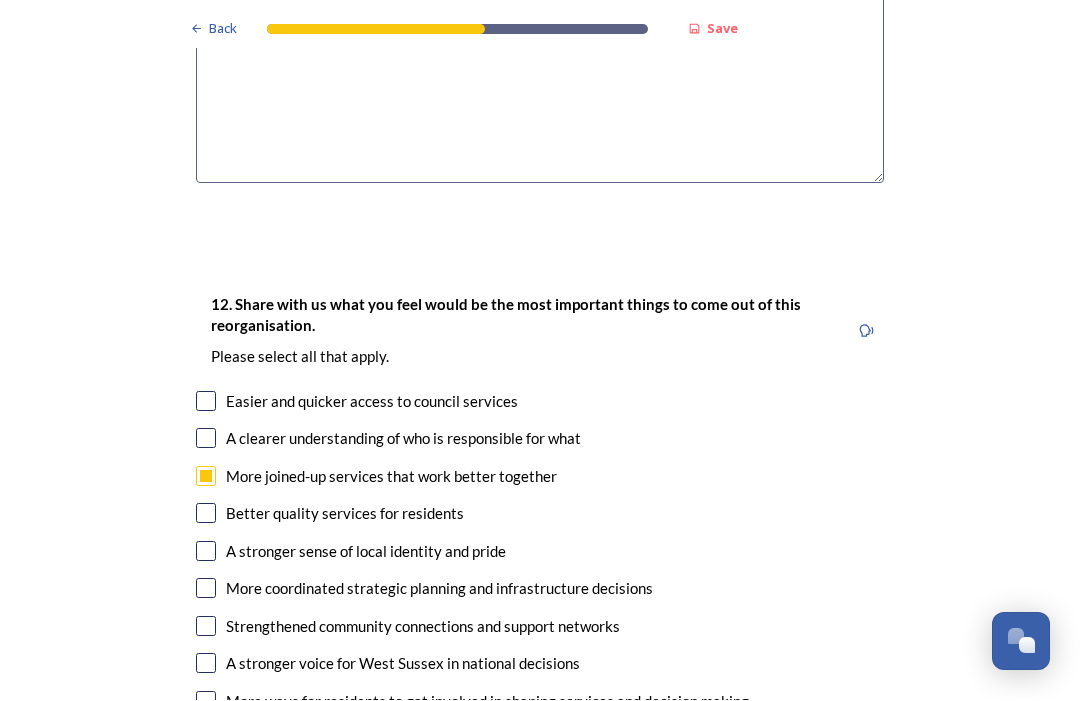 click at bounding box center (206, 589) 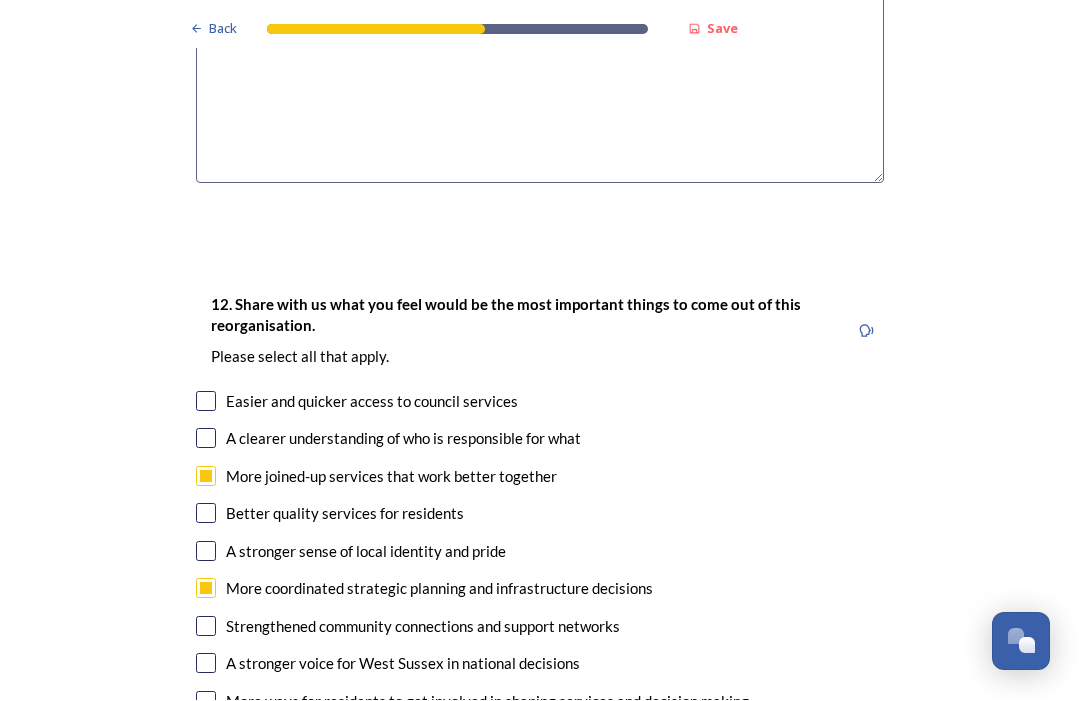 click at bounding box center (206, 664) 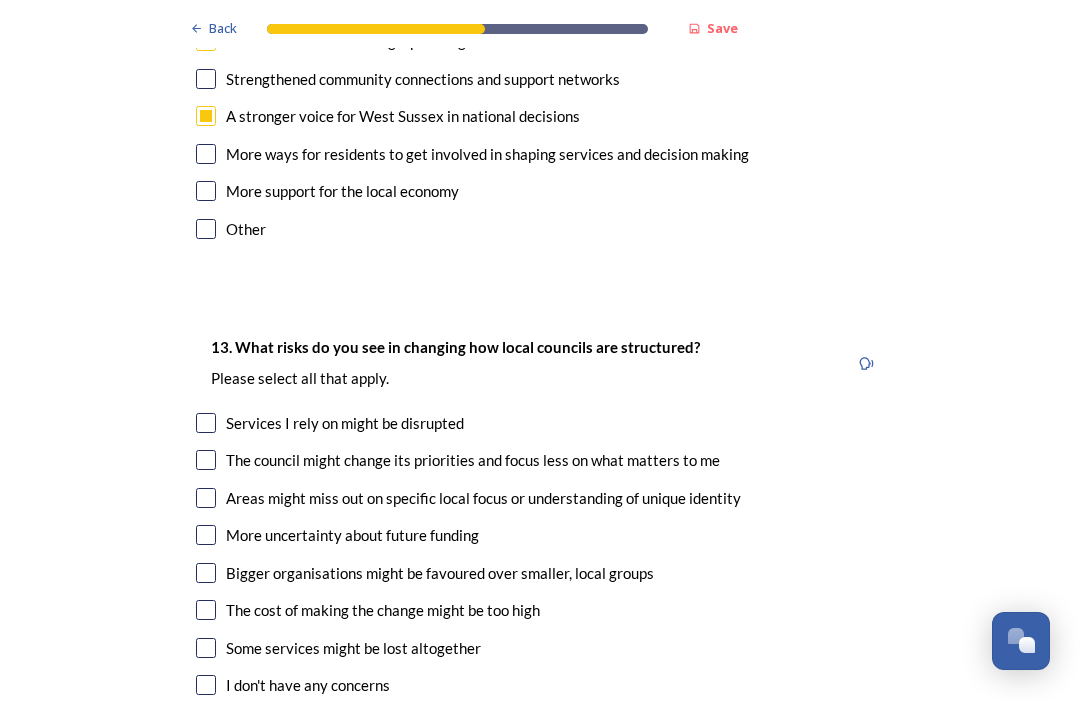 scroll, scrollTop: 3668, scrollLeft: 0, axis: vertical 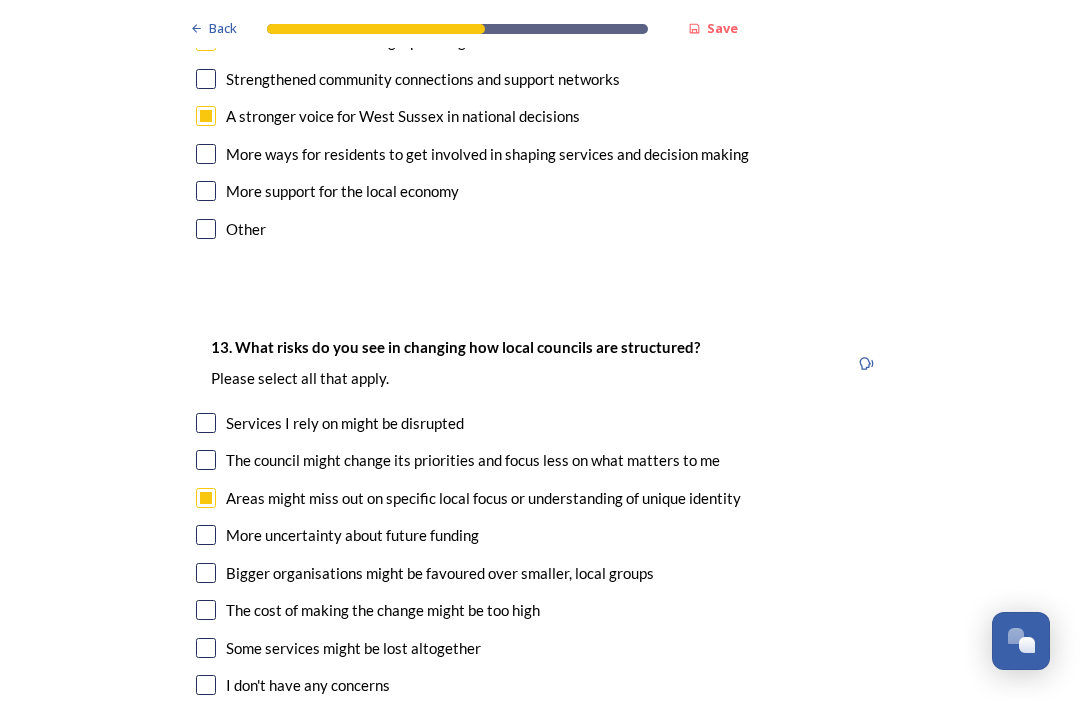 click at bounding box center [206, 611] 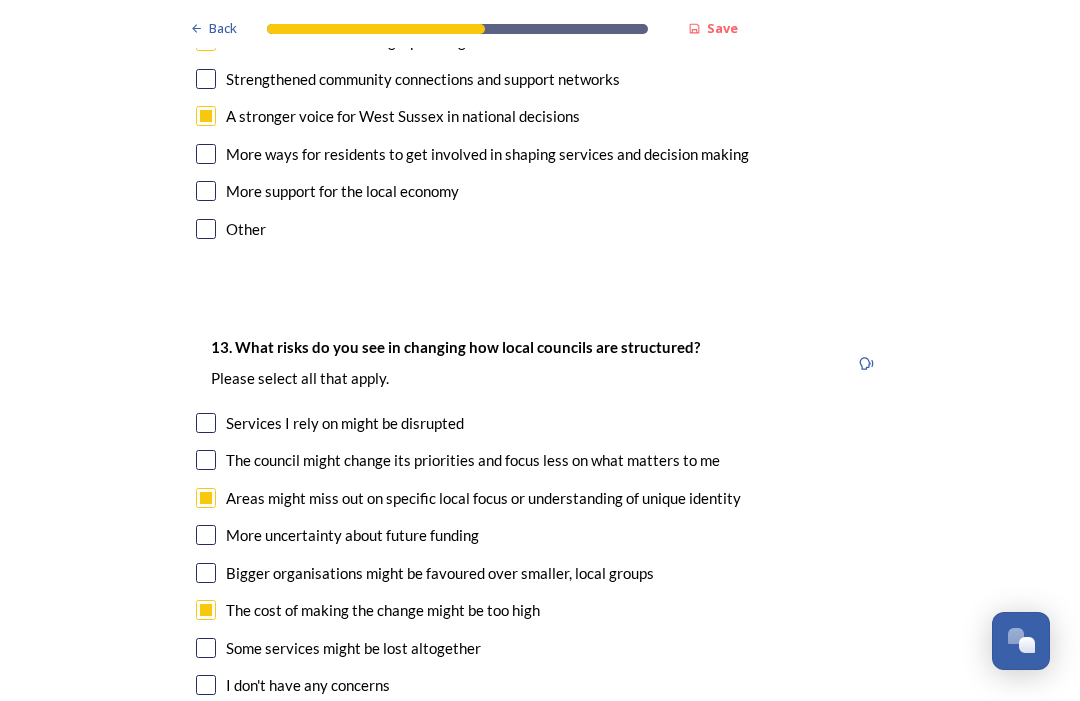 click at bounding box center [206, 649] 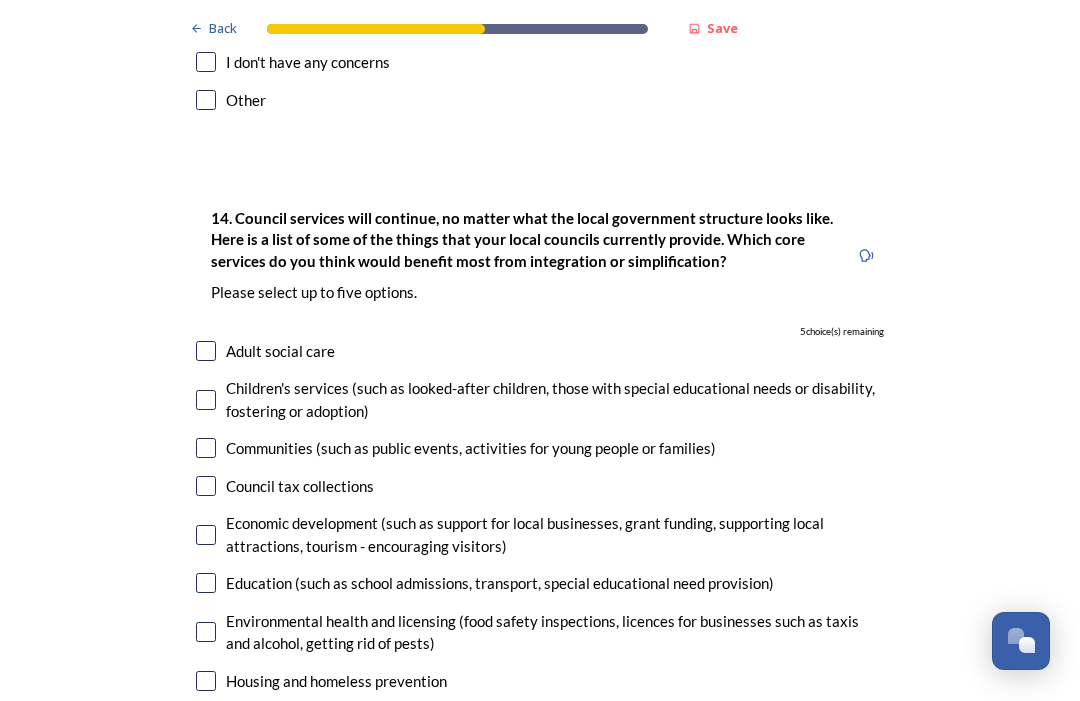 scroll, scrollTop: 4291, scrollLeft: 0, axis: vertical 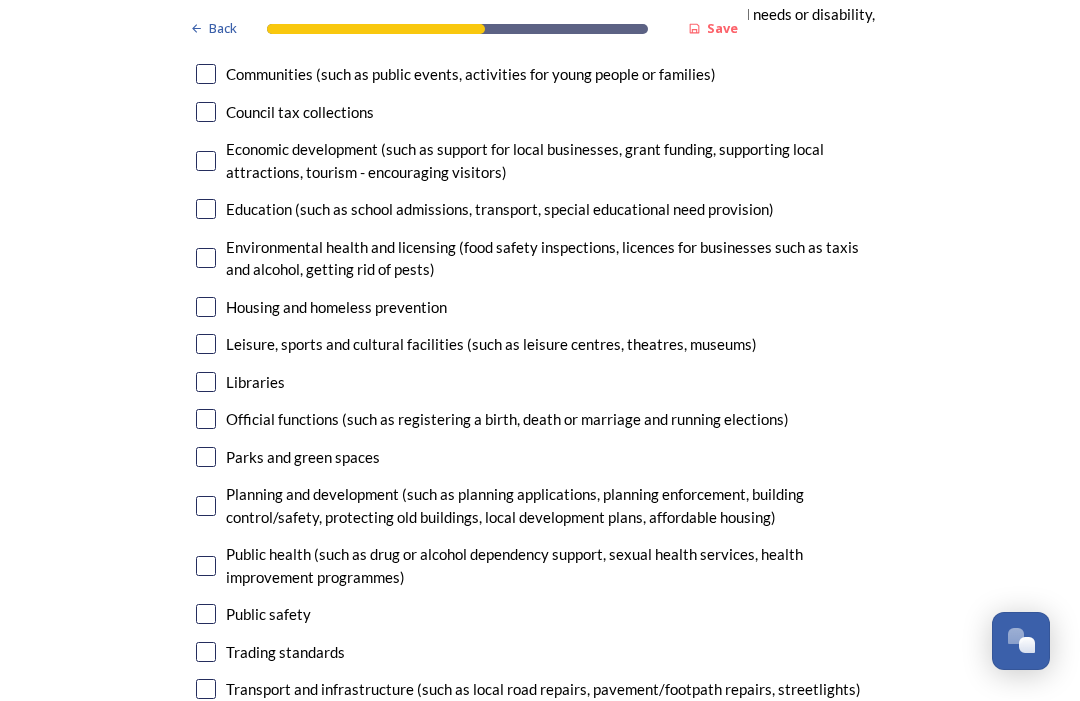click at bounding box center (206, 690) 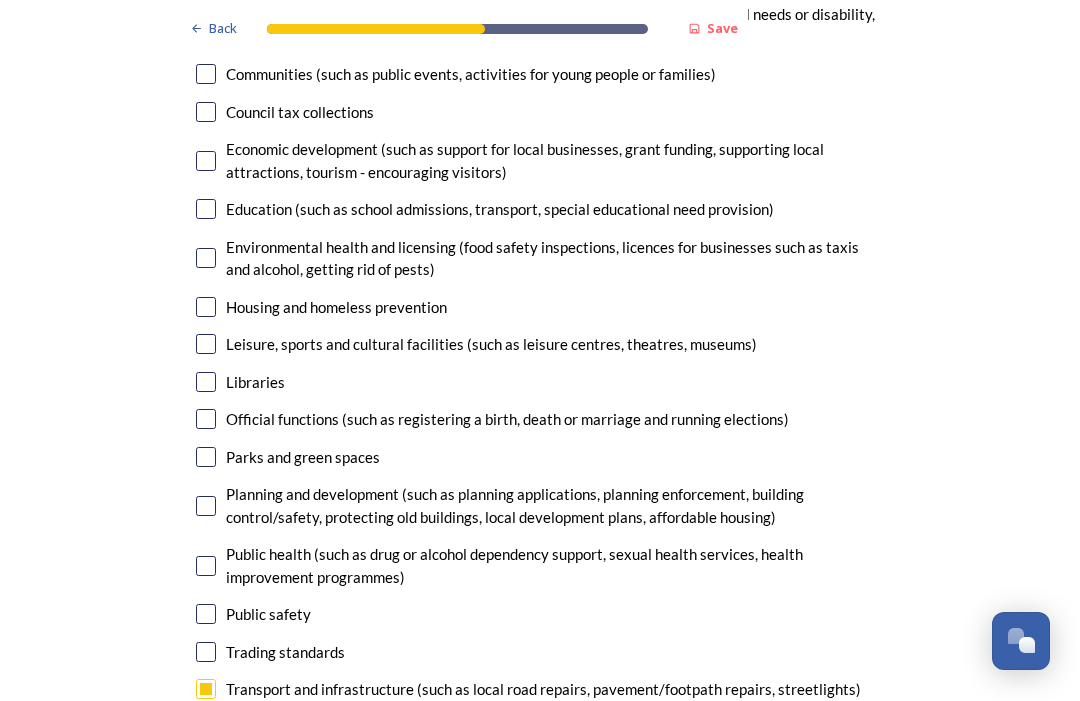 click at bounding box center [206, 507] 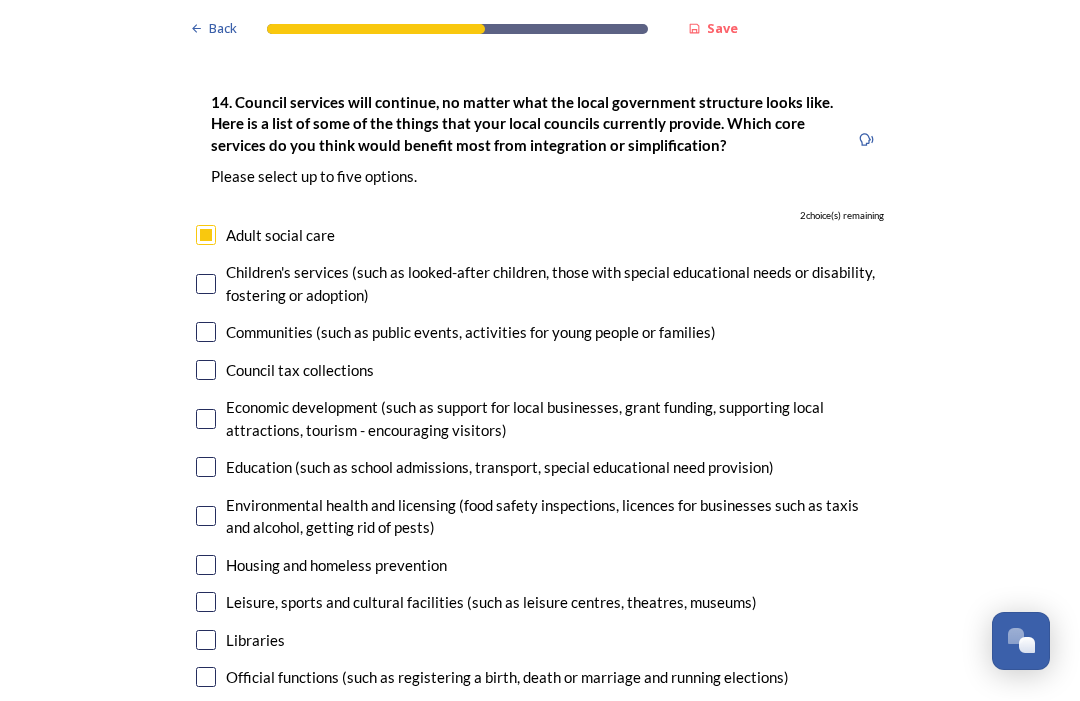 scroll, scrollTop: 4407, scrollLeft: 0, axis: vertical 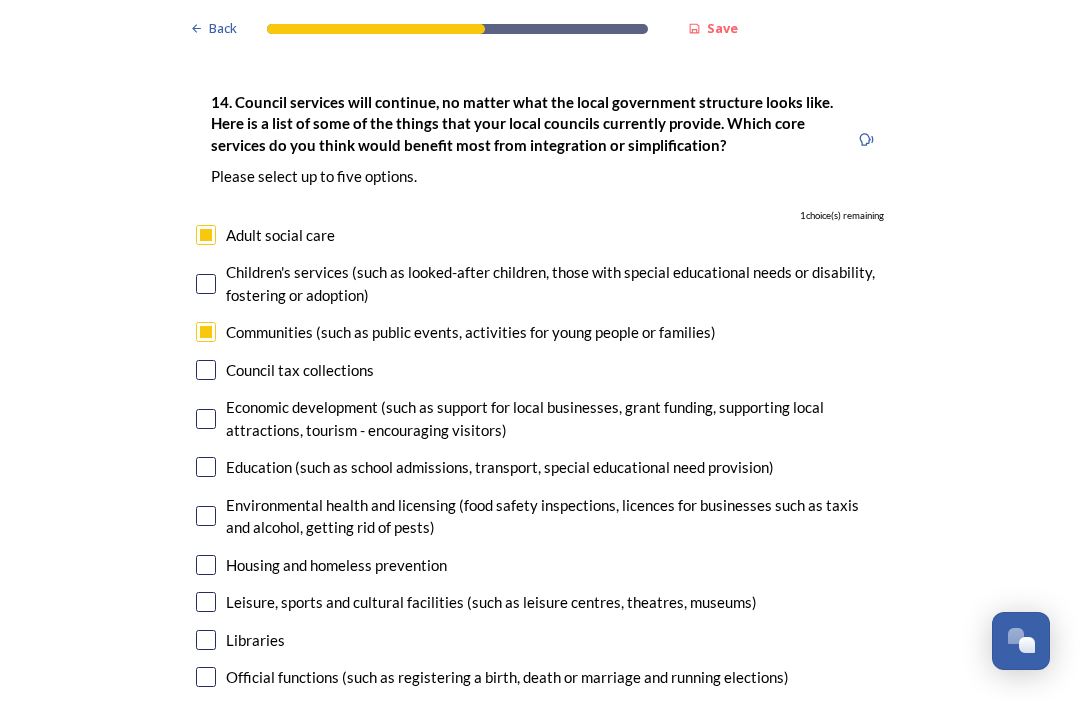 click at bounding box center (206, 603) 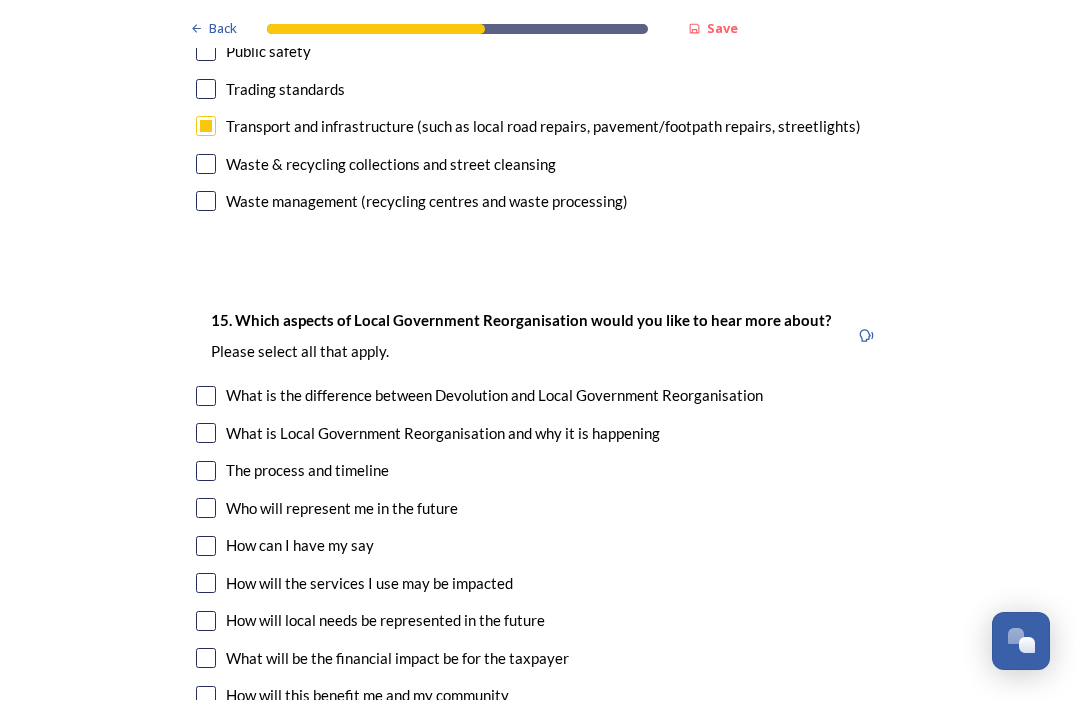 scroll, scrollTop: 5230, scrollLeft: 0, axis: vertical 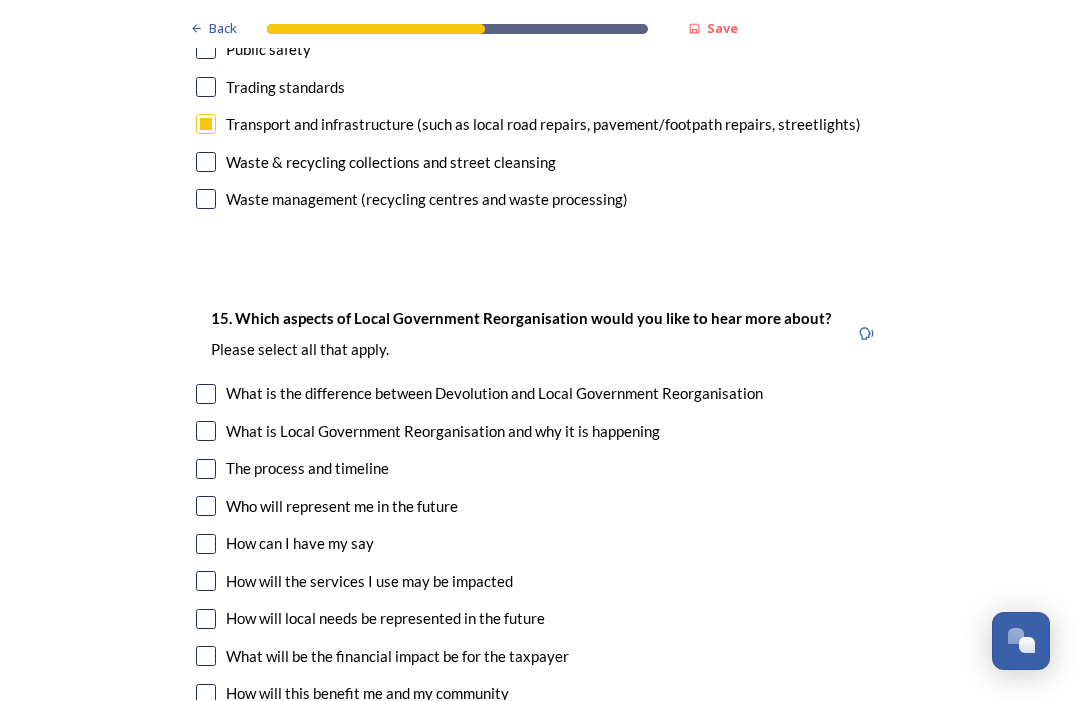 click at bounding box center (206, 470) 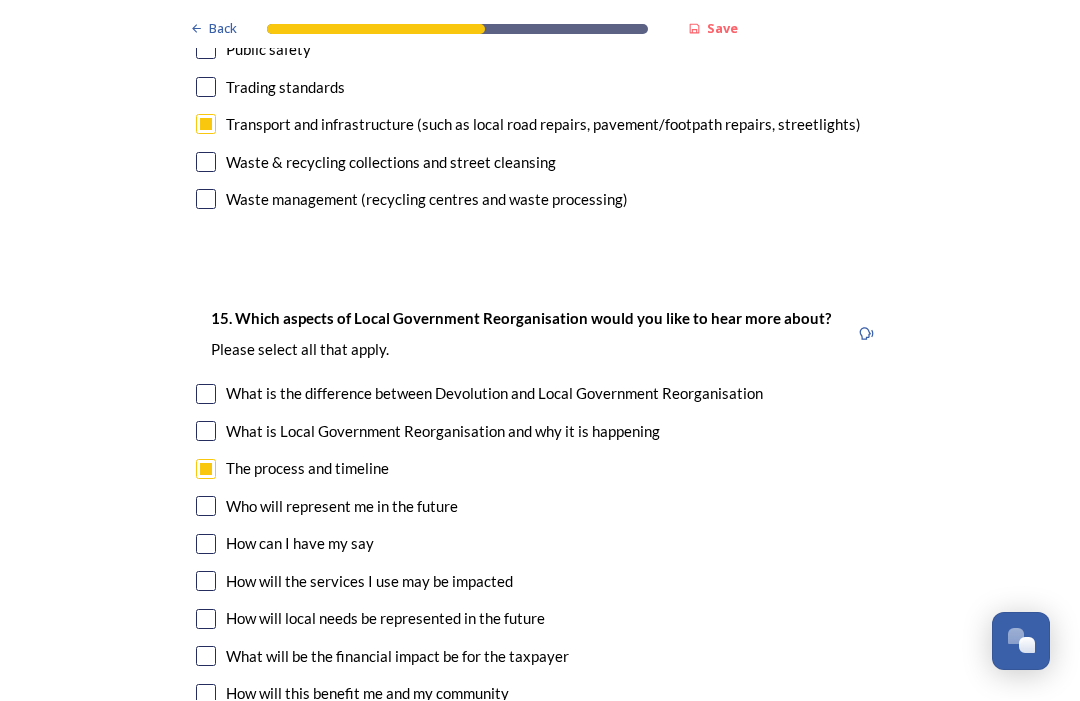 click at bounding box center [206, 507] 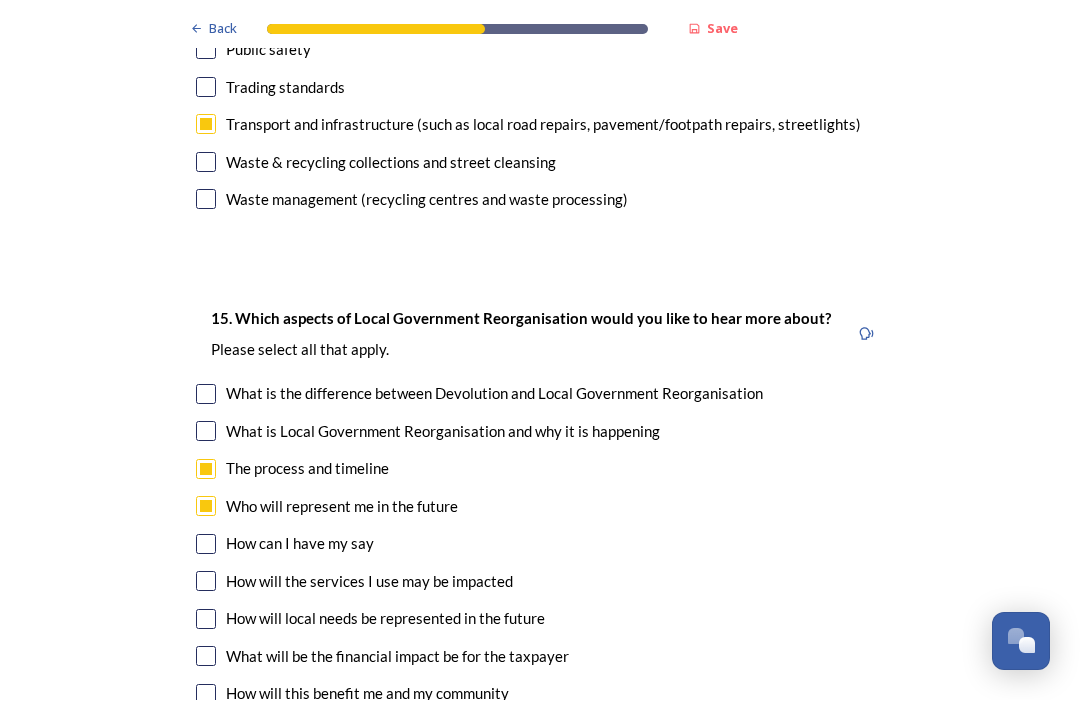 click at bounding box center [206, 582] 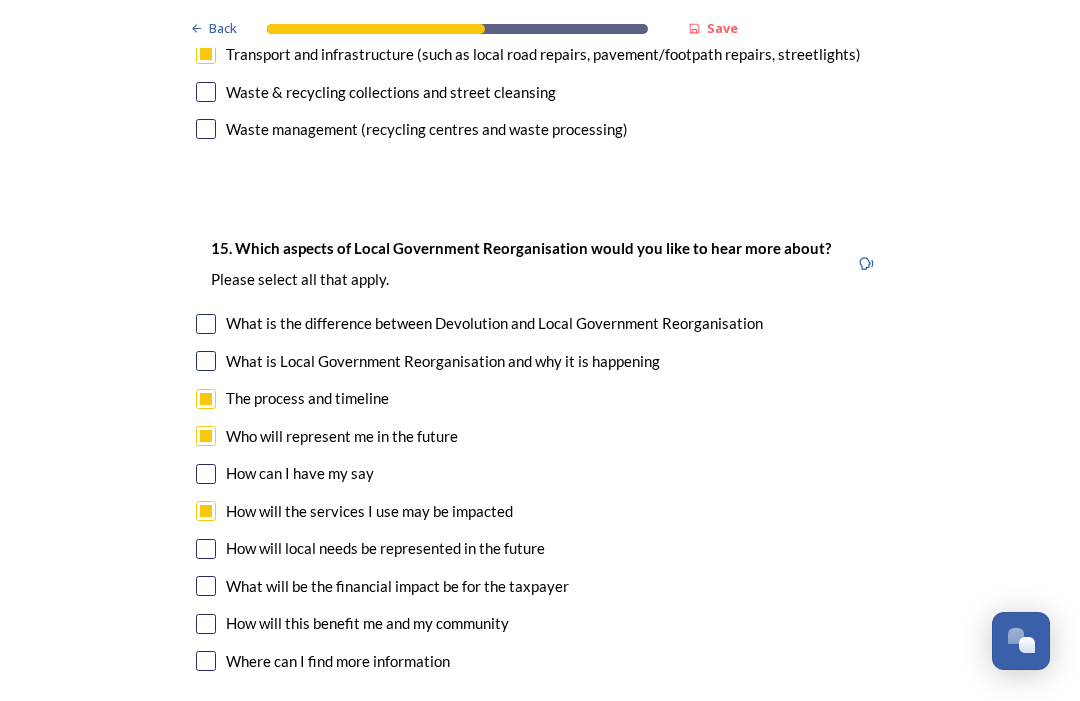 scroll, scrollTop: 5301, scrollLeft: 0, axis: vertical 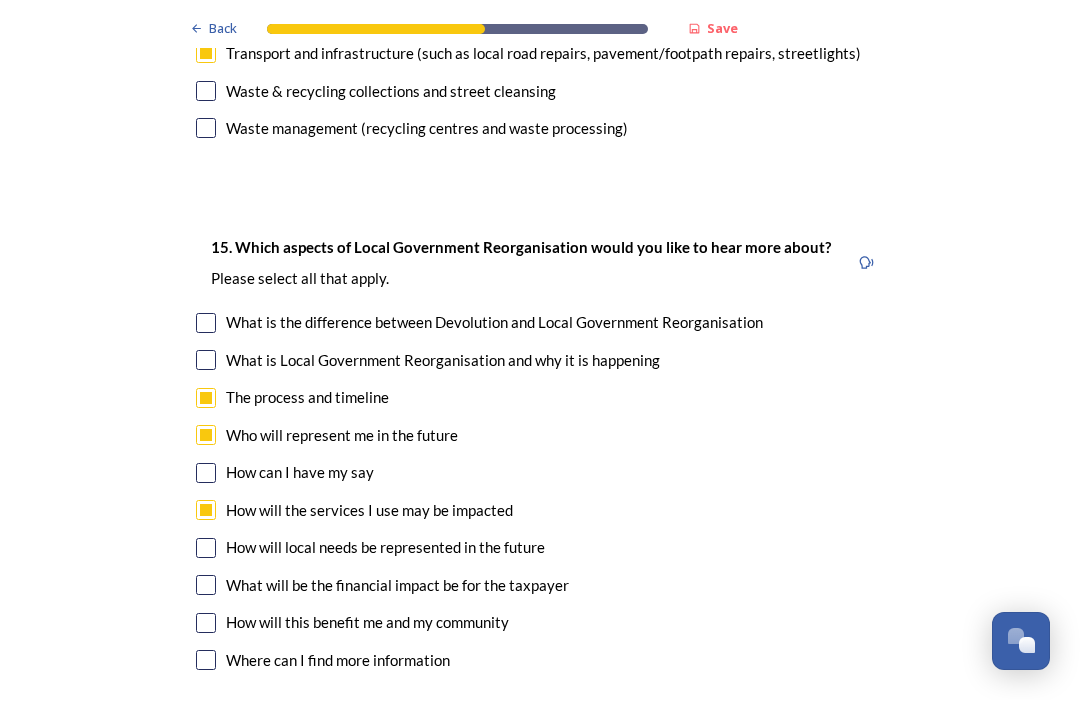 click at bounding box center (206, 586) 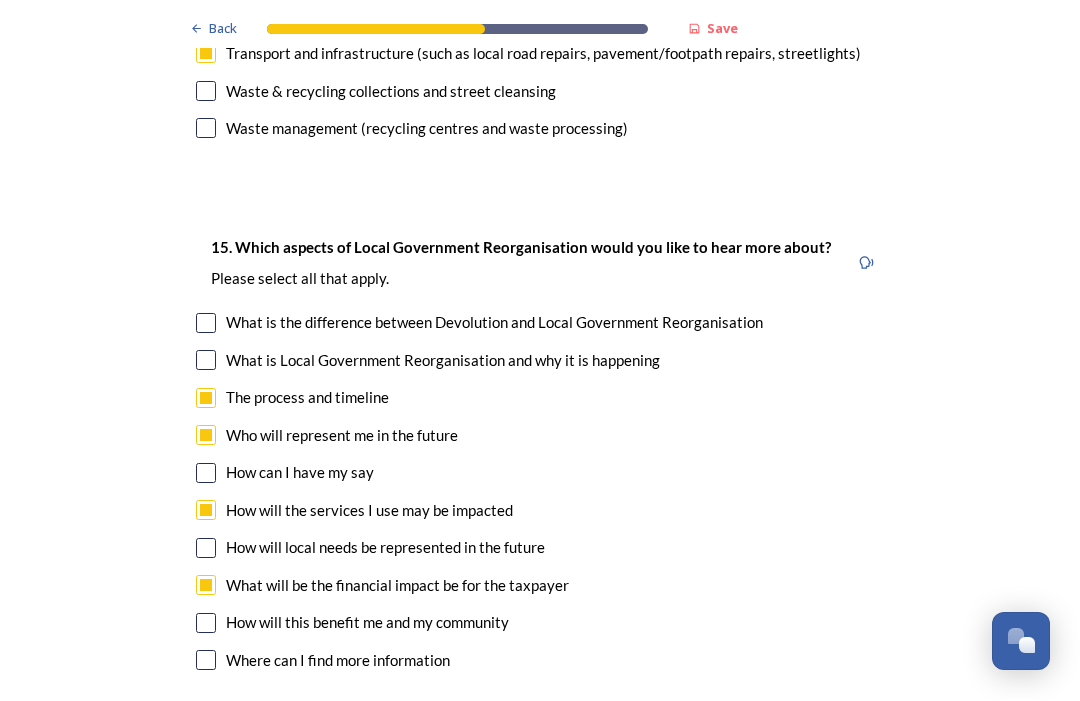 click on "How will this benefit me and my community" at bounding box center [540, 623] 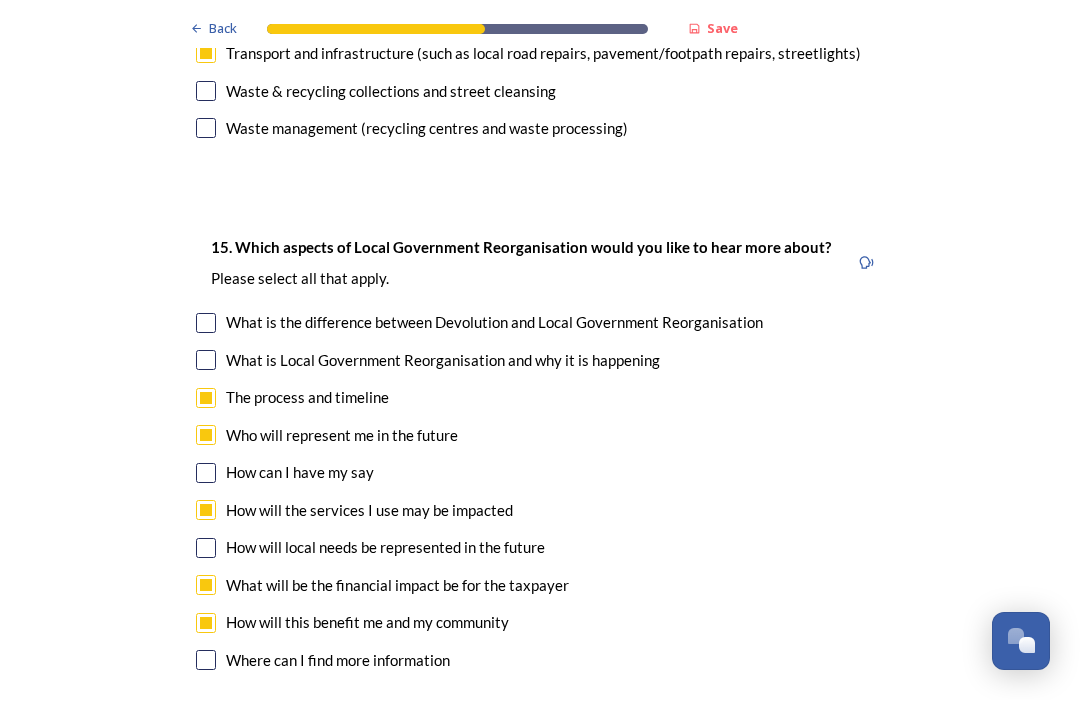 checkbox on "true" 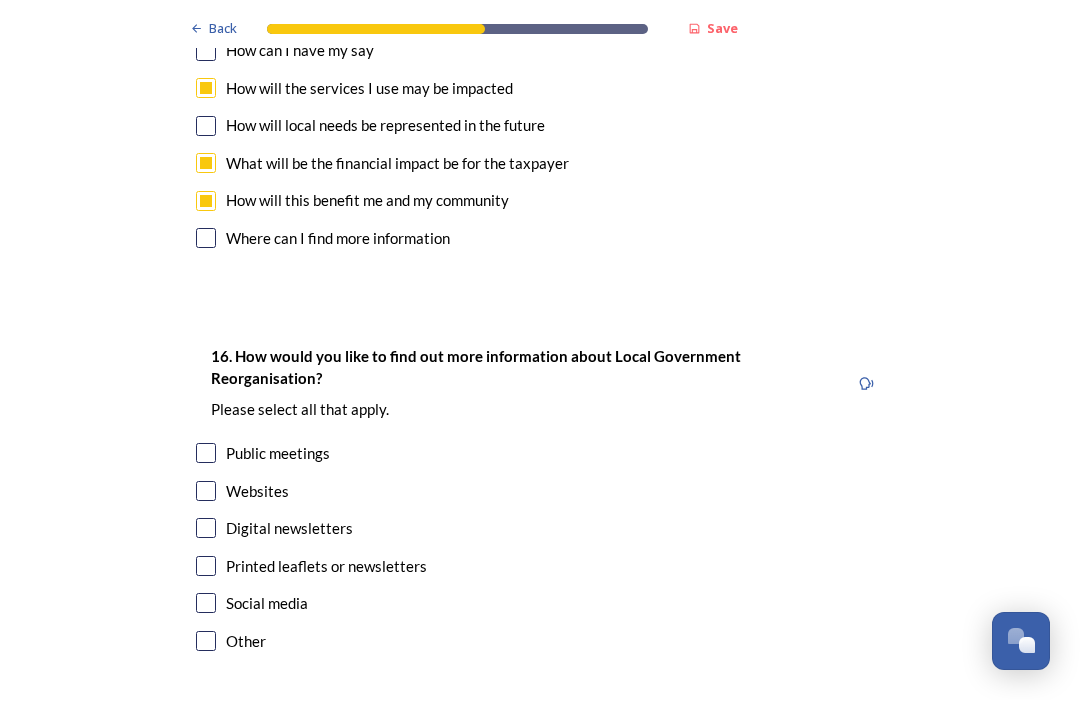 scroll, scrollTop: 5723, scrollLeft: 0, axis: vertical 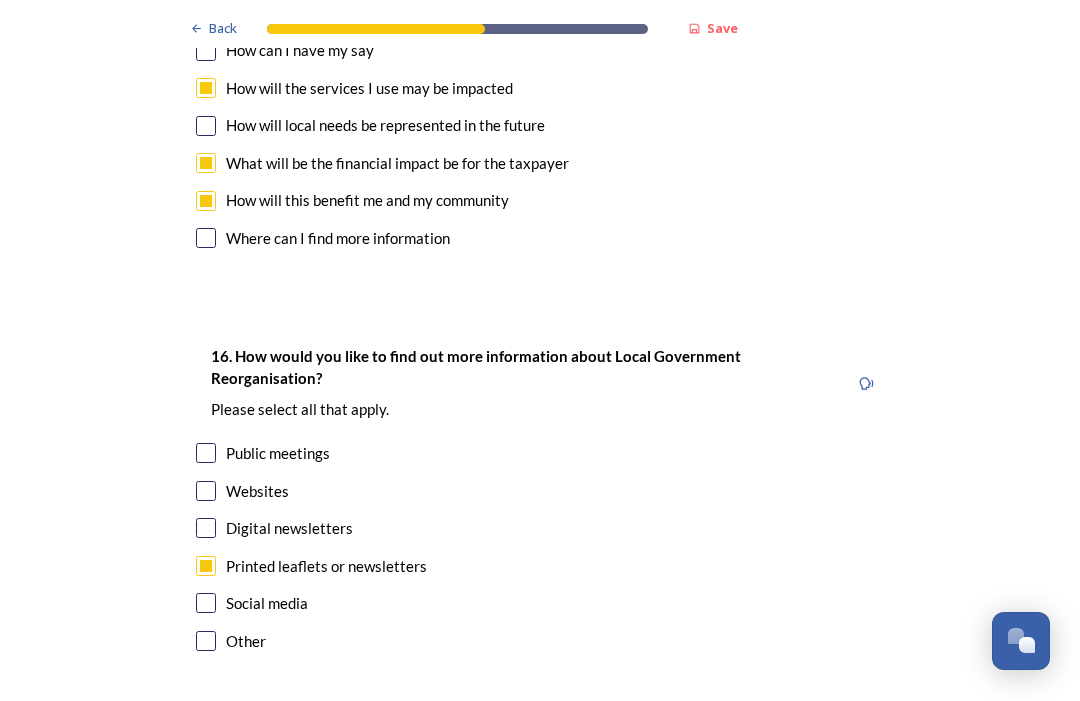 click on "Public meetings" at bounding box center (540, 454) 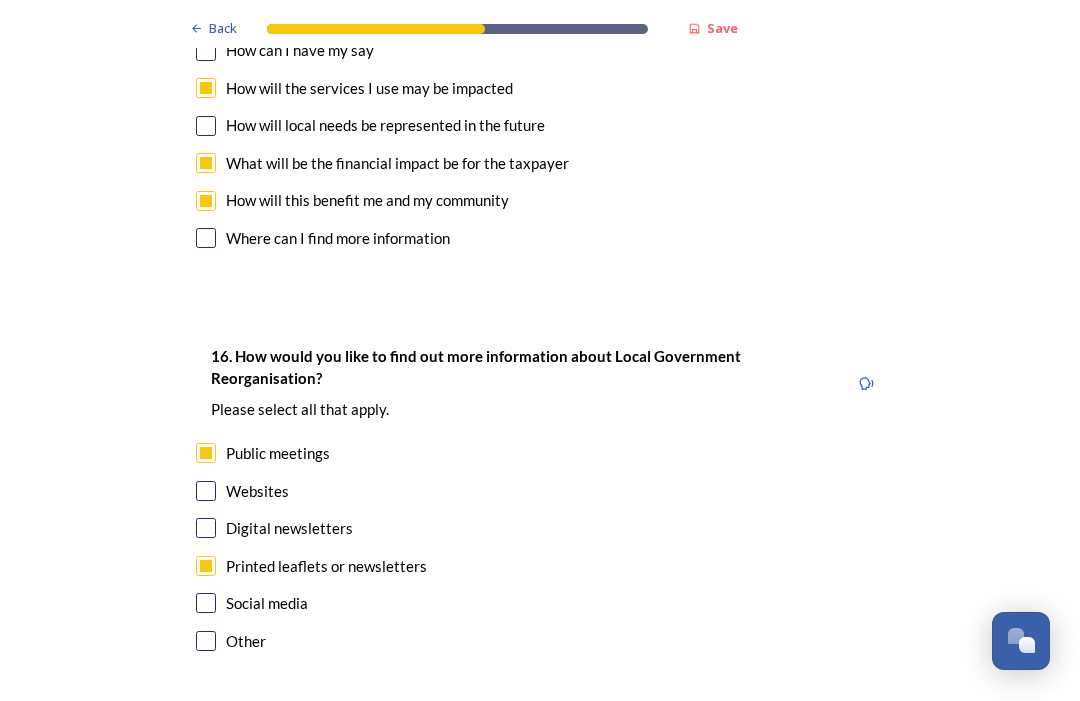 checkbox on "true" 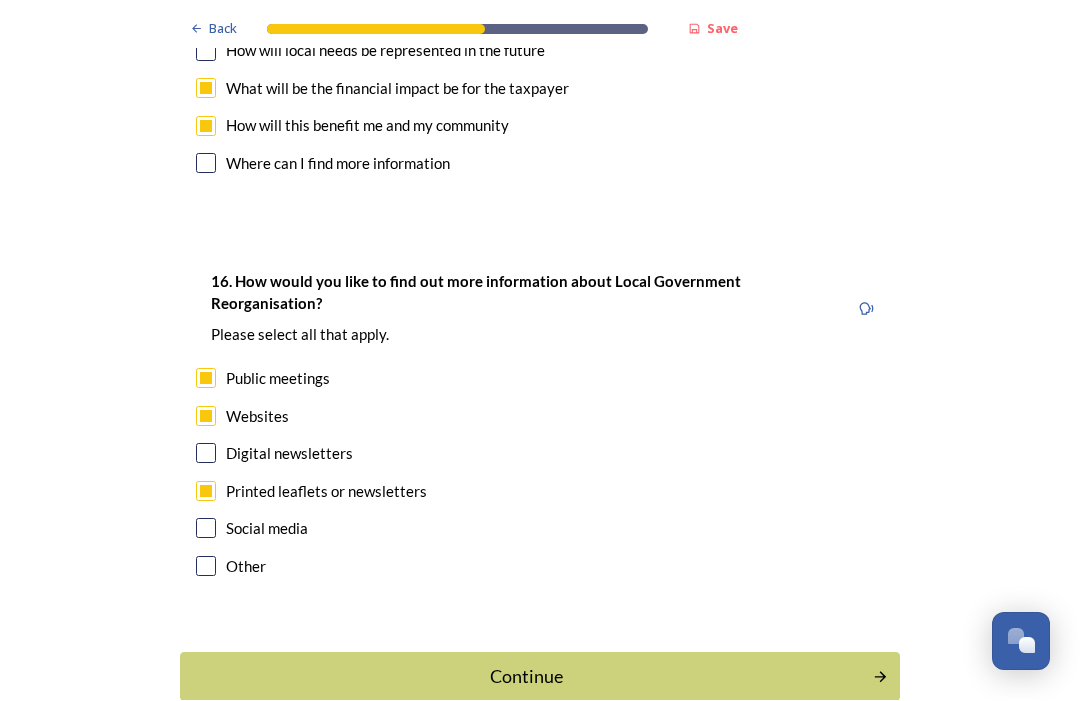 scroll, scrollTop: 5797, scrollLeft: 0, axis: vertical 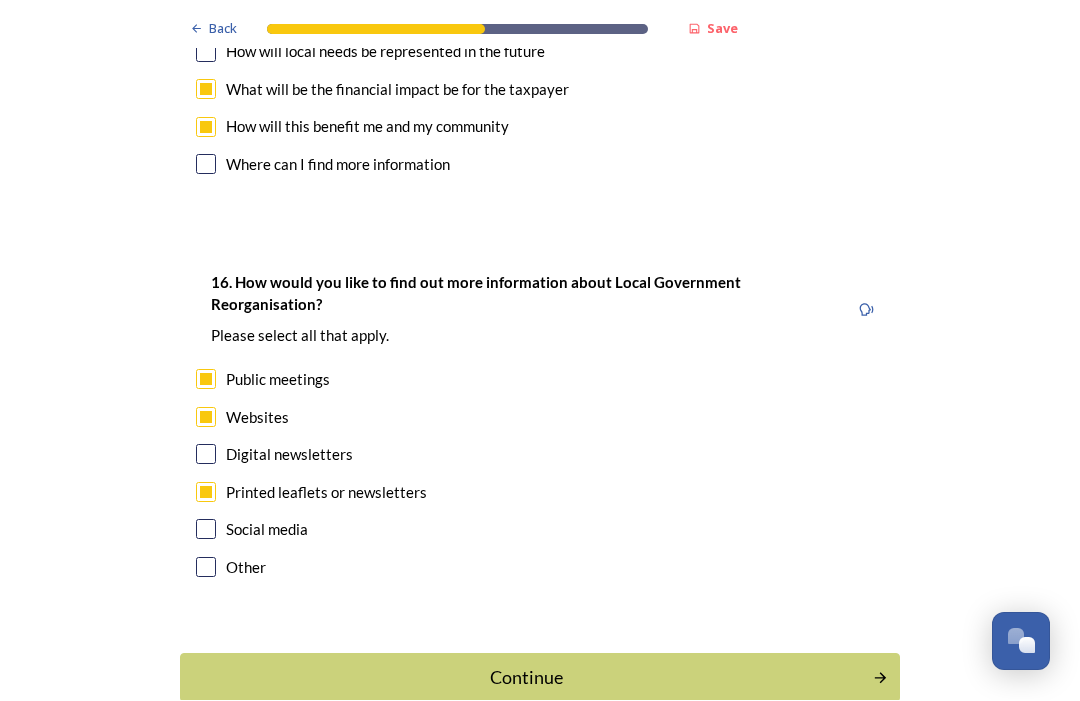 click on "Continue" at bounding box center [526, 678] 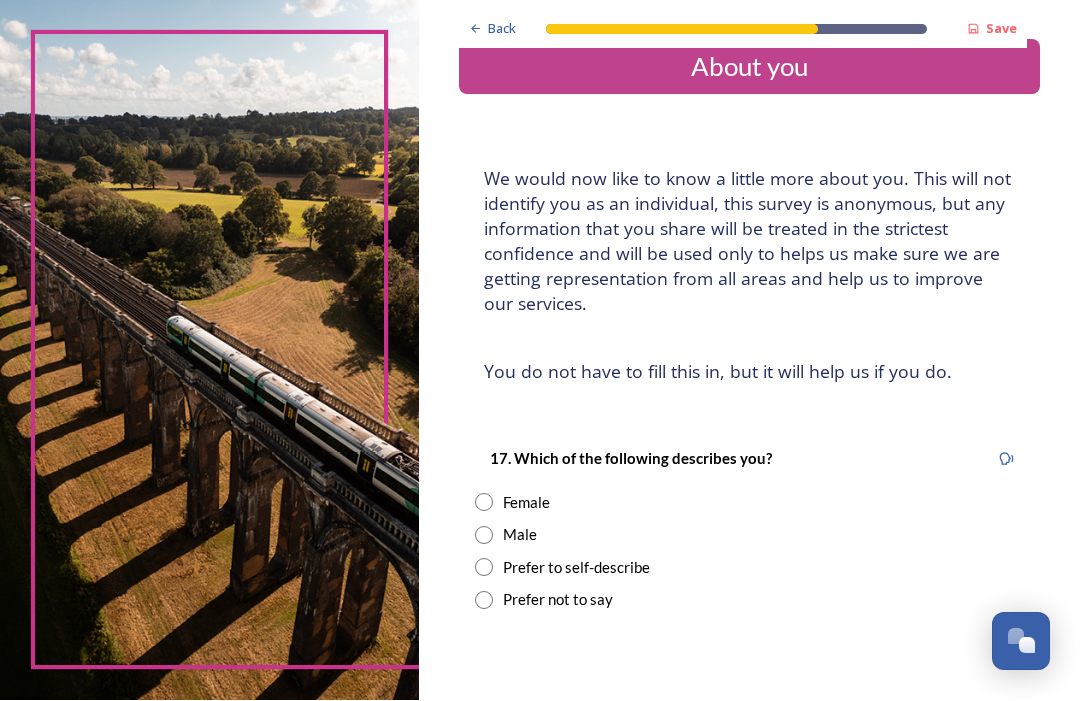 scroll, scrollTop: 41, scrollLeft: 0, axis: vertical 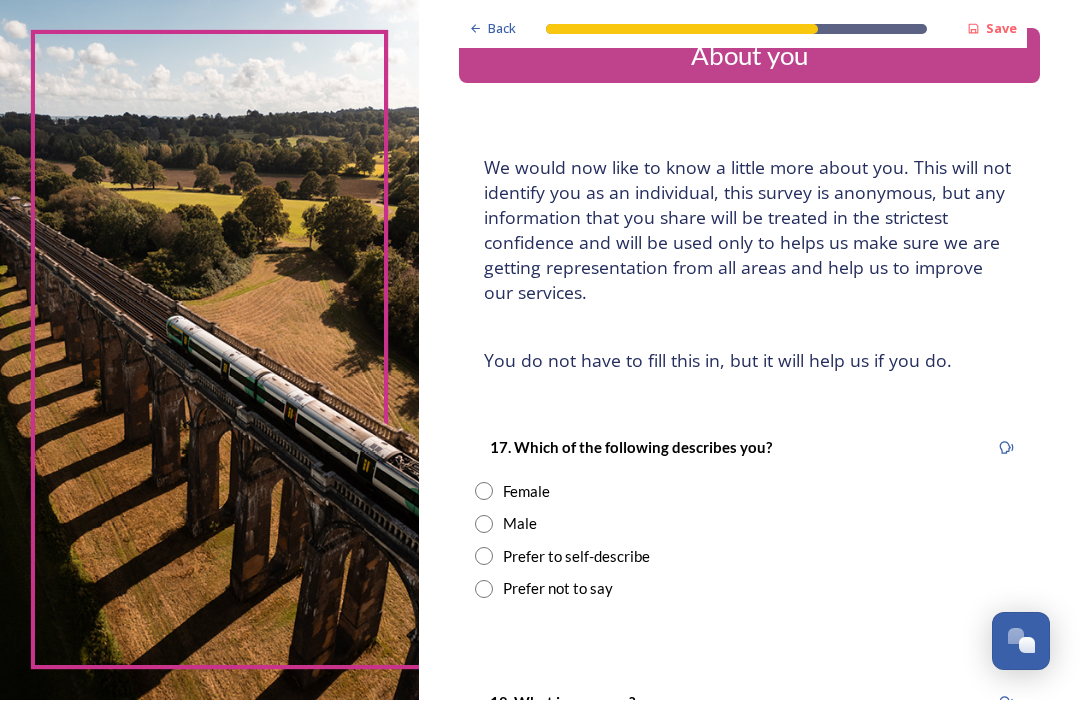 click on "Female" at bounding box center (749, 492) 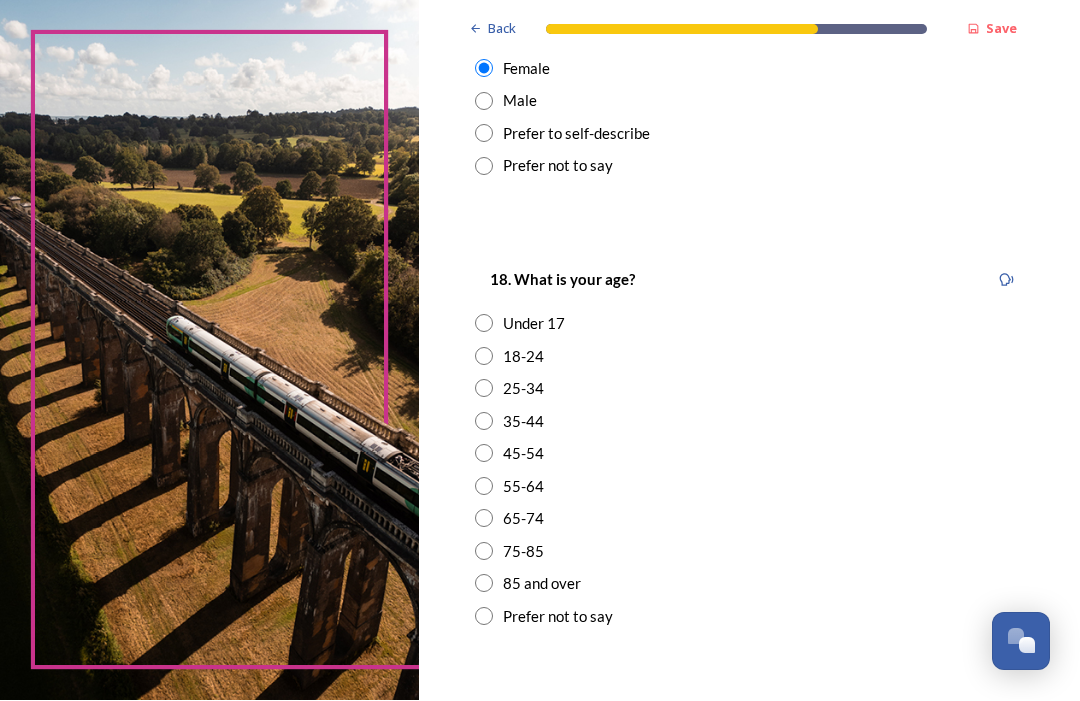 scroll, scrollTop: 467, scrollLeft: 0, axis: vertical 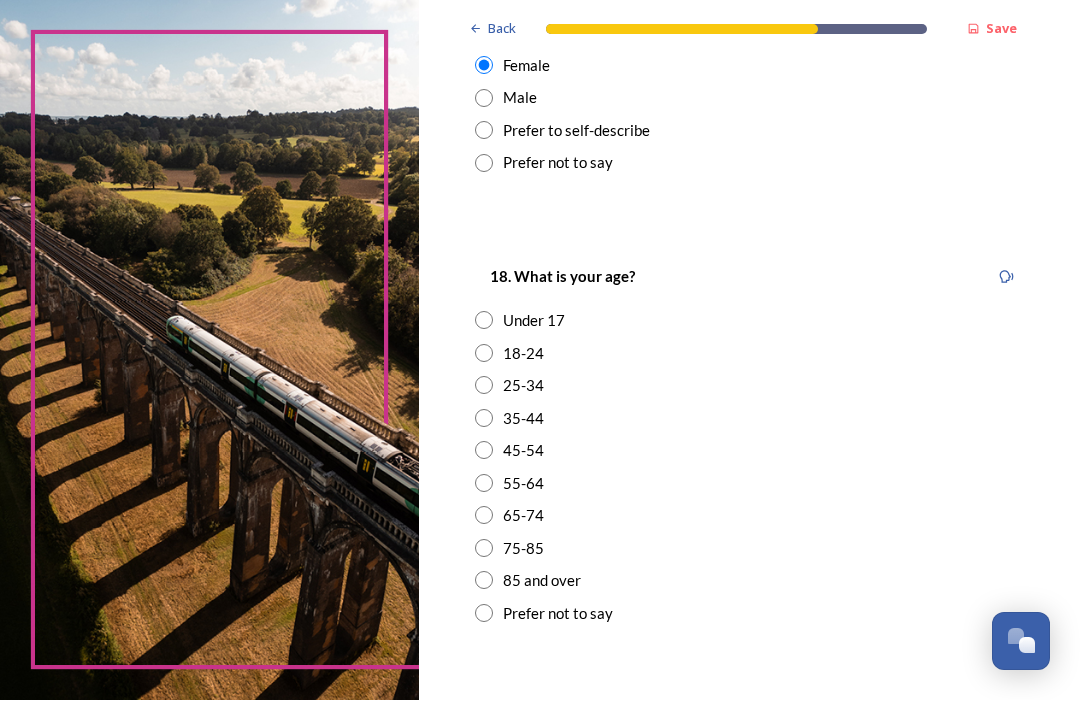 click at bounding box center (484, 516) 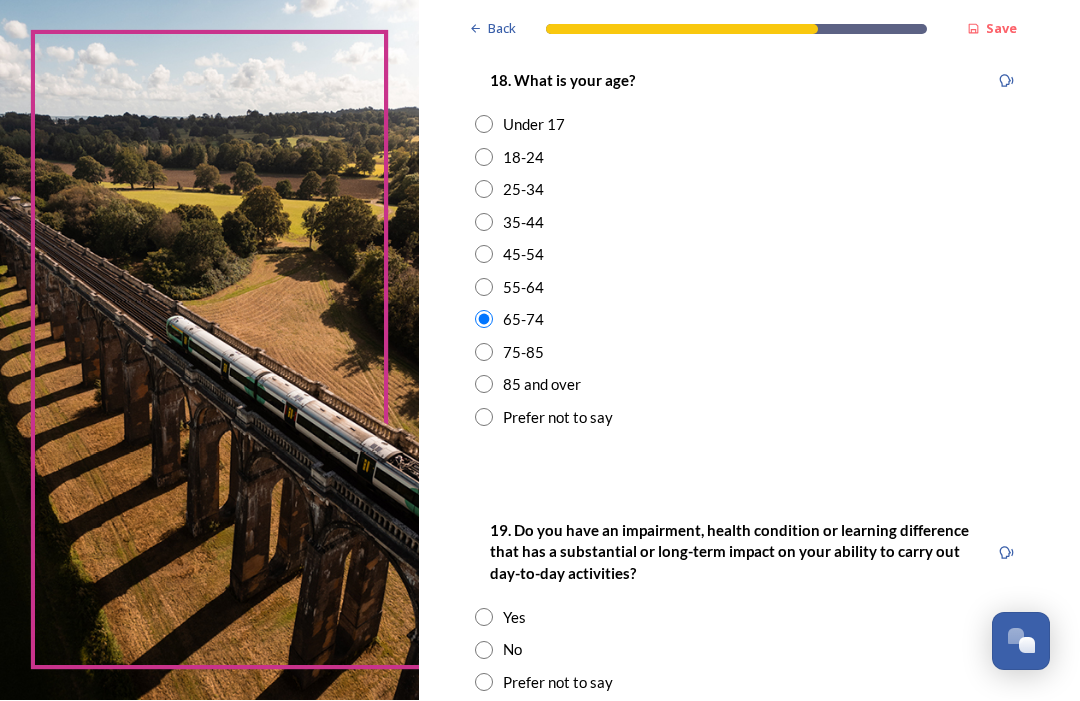 scroll, scrollTop: 672, scrollLeft: 0, axis: vertical 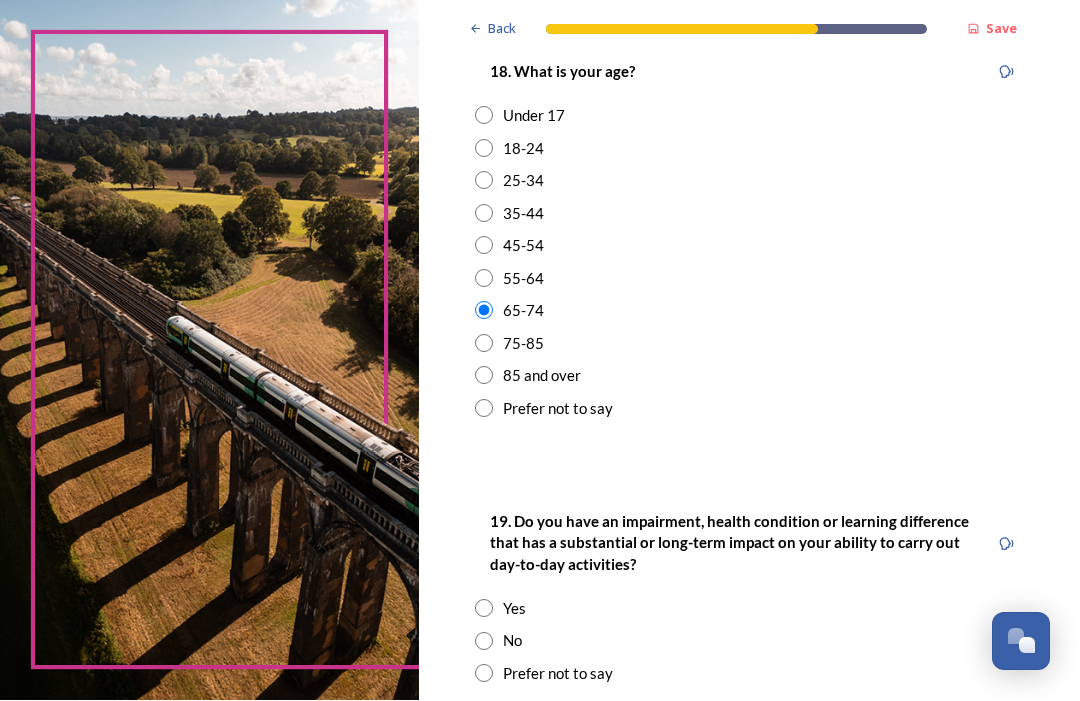 click at bounding box center [484, 642] 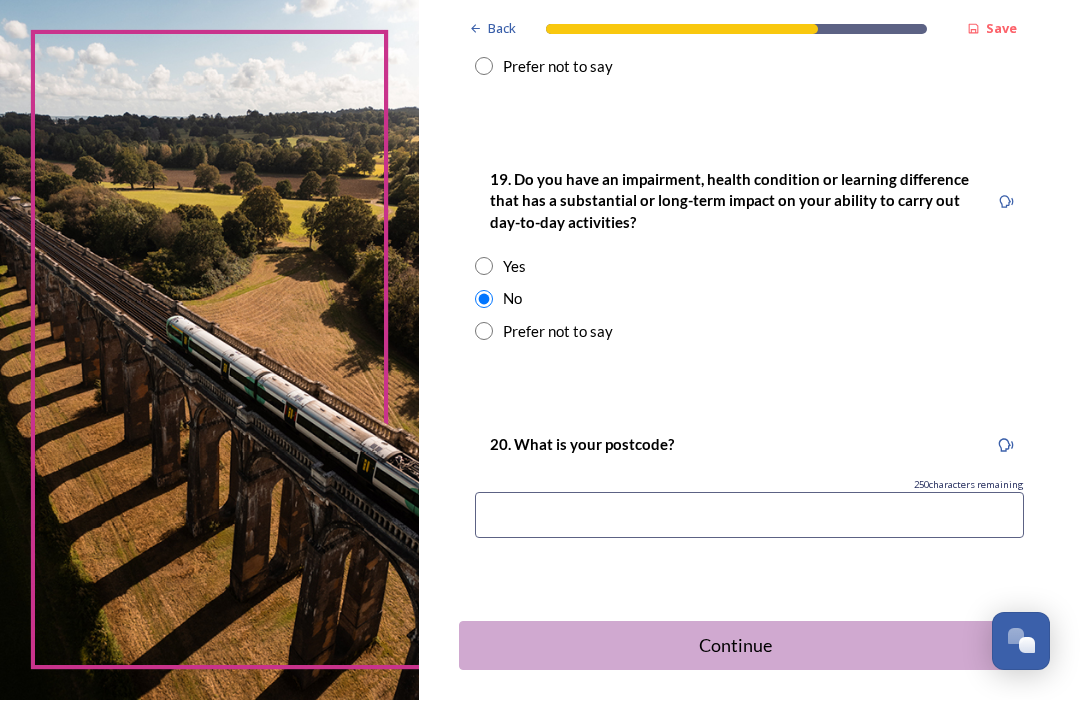 scroll, scrollTop: 1013, scrollLeft: 0, axis: vertical 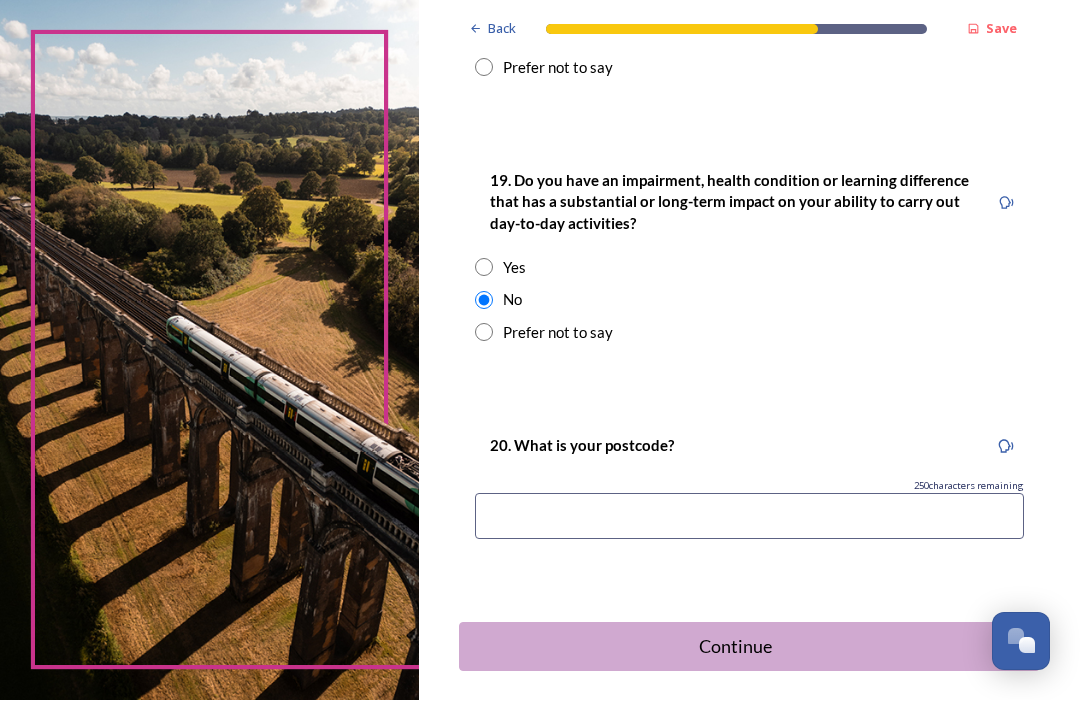 click at bounding box center (749, 517) 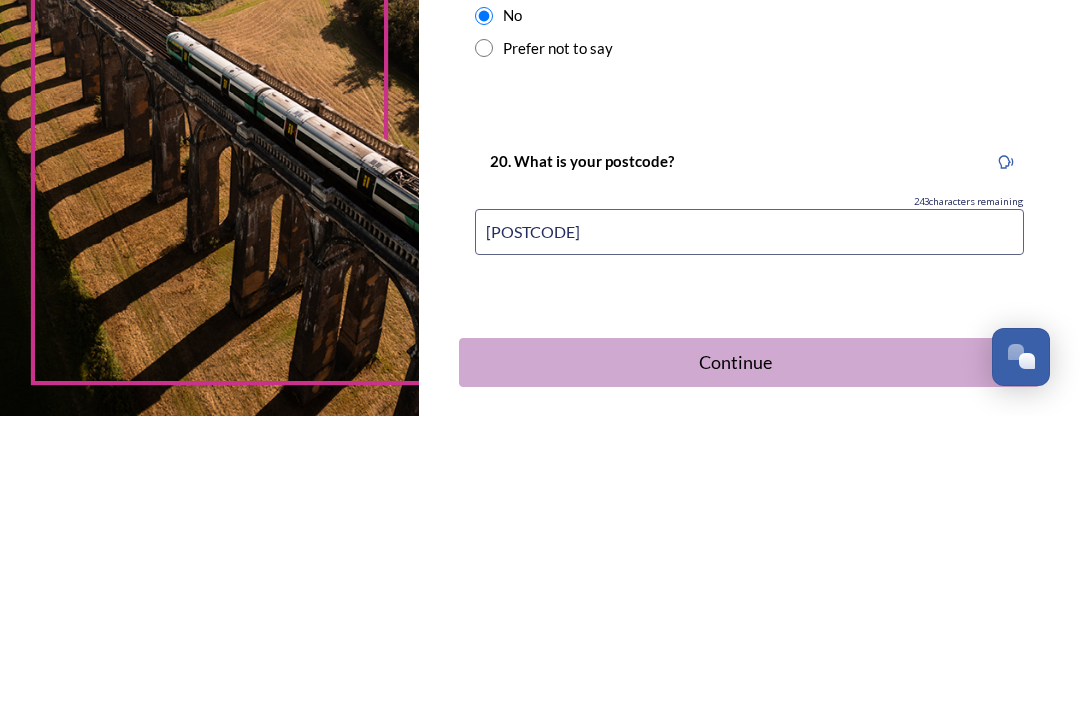 type on "[POSTCODE] [POSTCODE]" 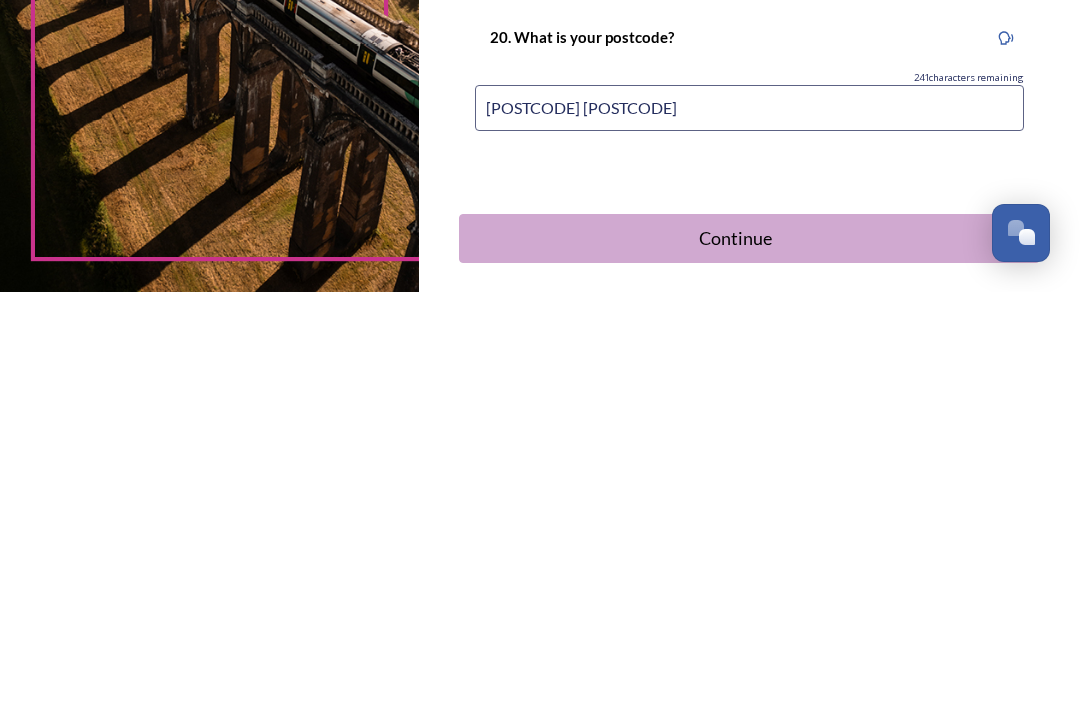 click on "Continue" at bounding box center [736, 647] 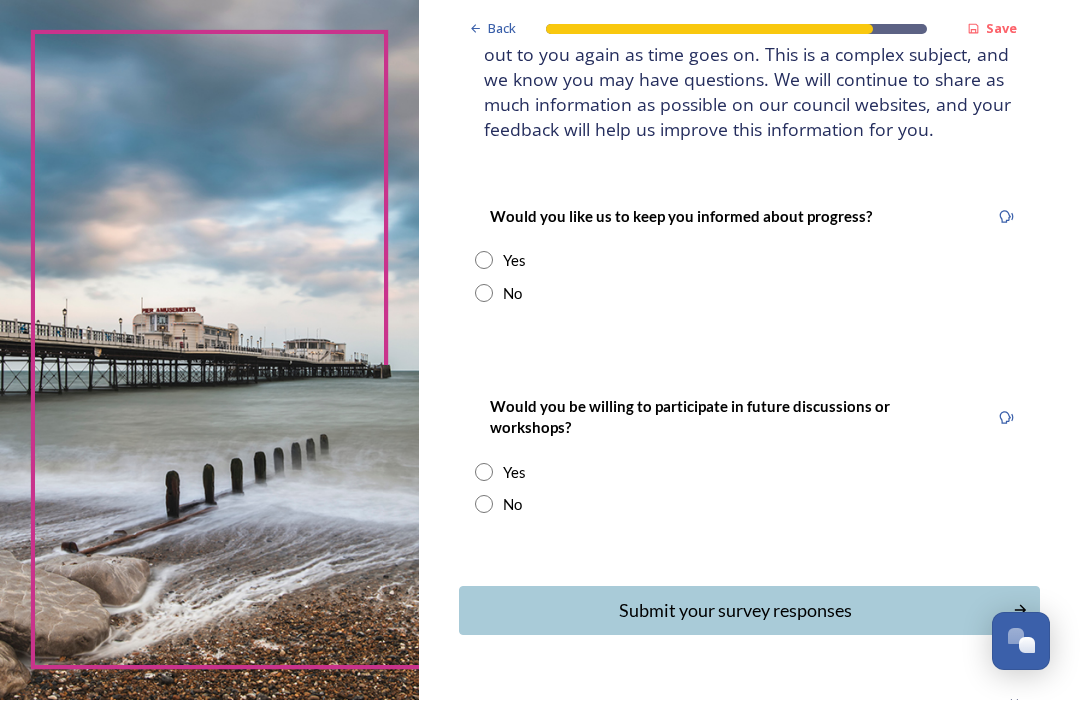 scroll, scrollTop: 178, scrollLeft: 0, axis: vertical 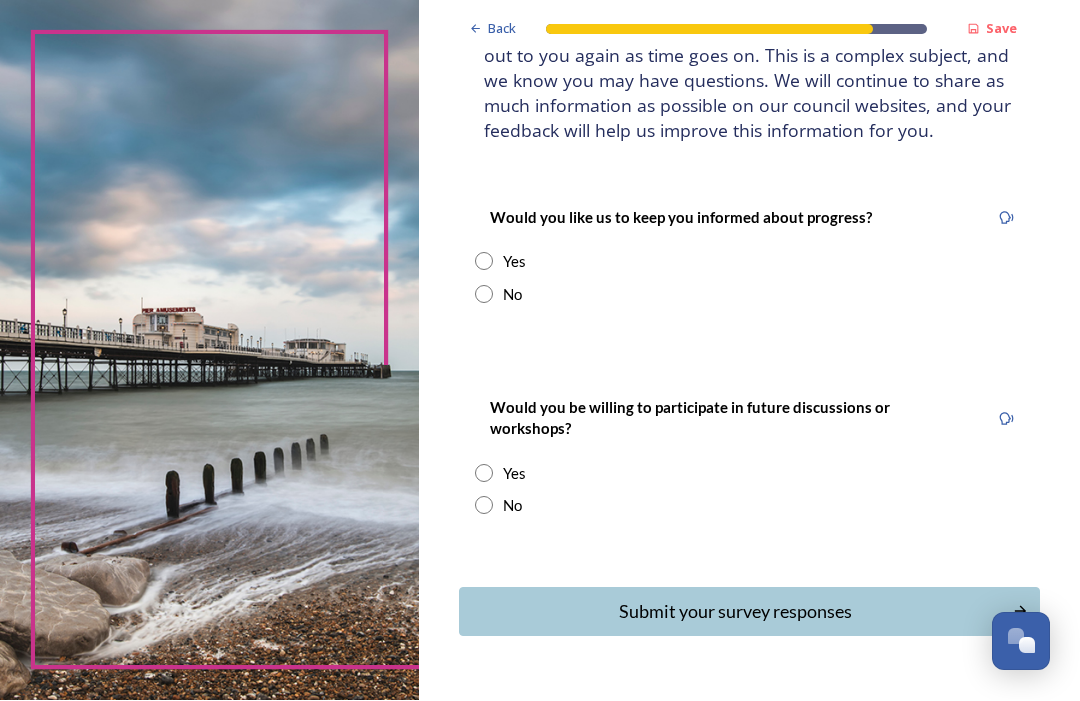click at bounding box center (484, 474) 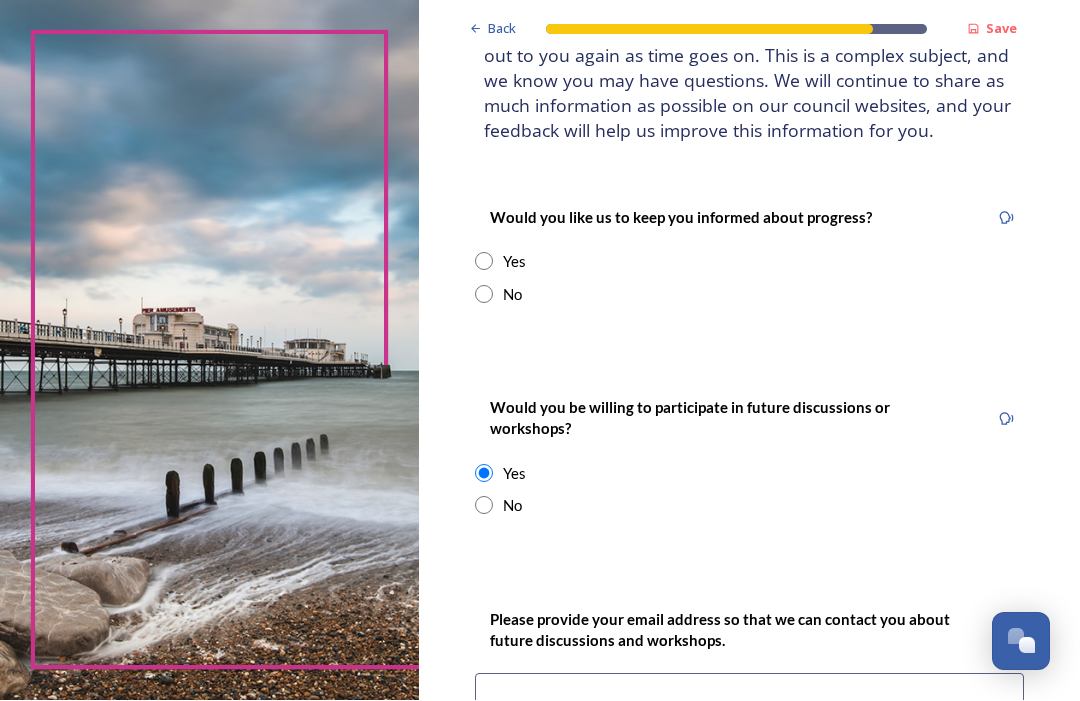click on "Yes" at bounding box center [749, 262] 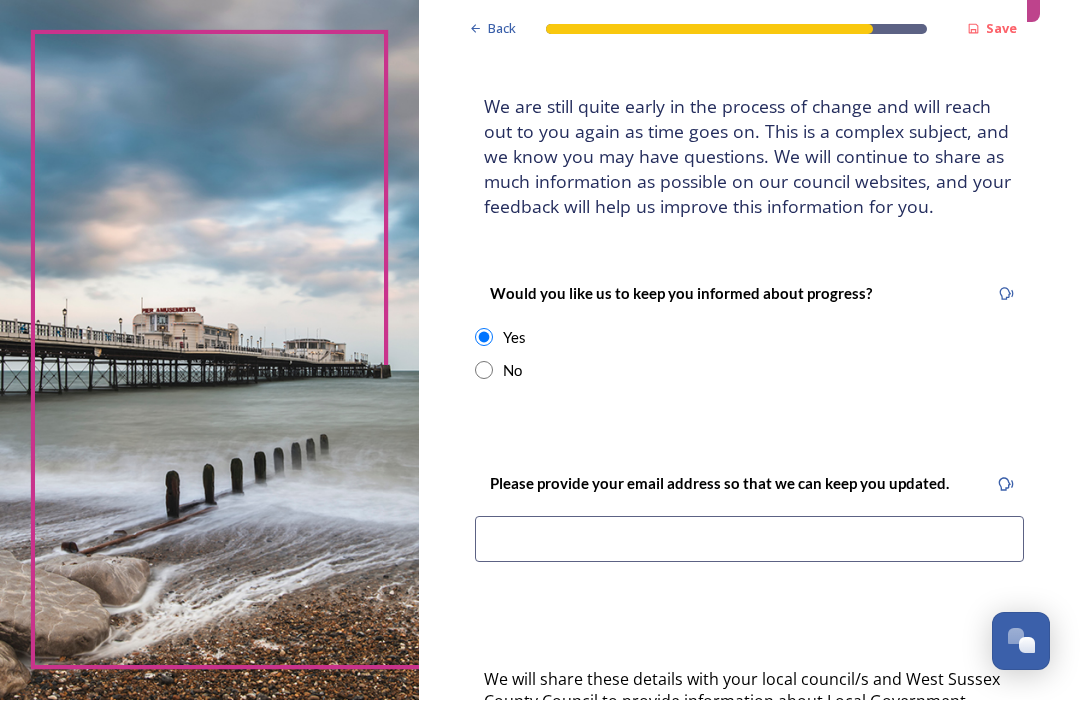 scroll, scrollTop: 102, scrollLeft: 0, axis: vertical 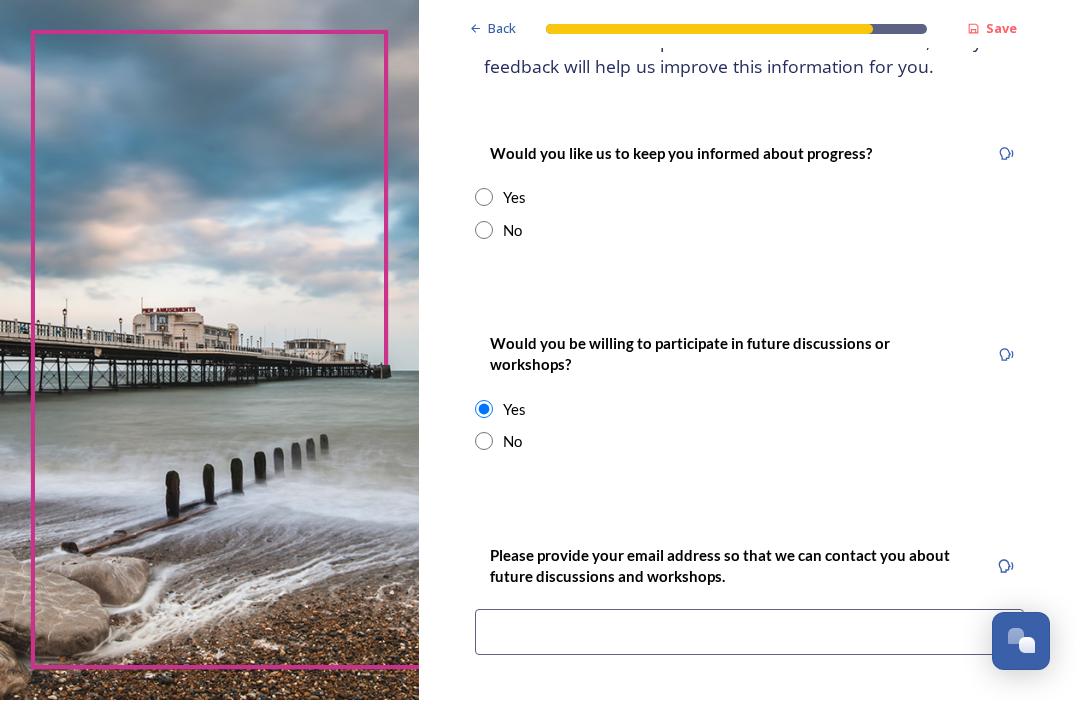 click at bounding box center (484, 198) 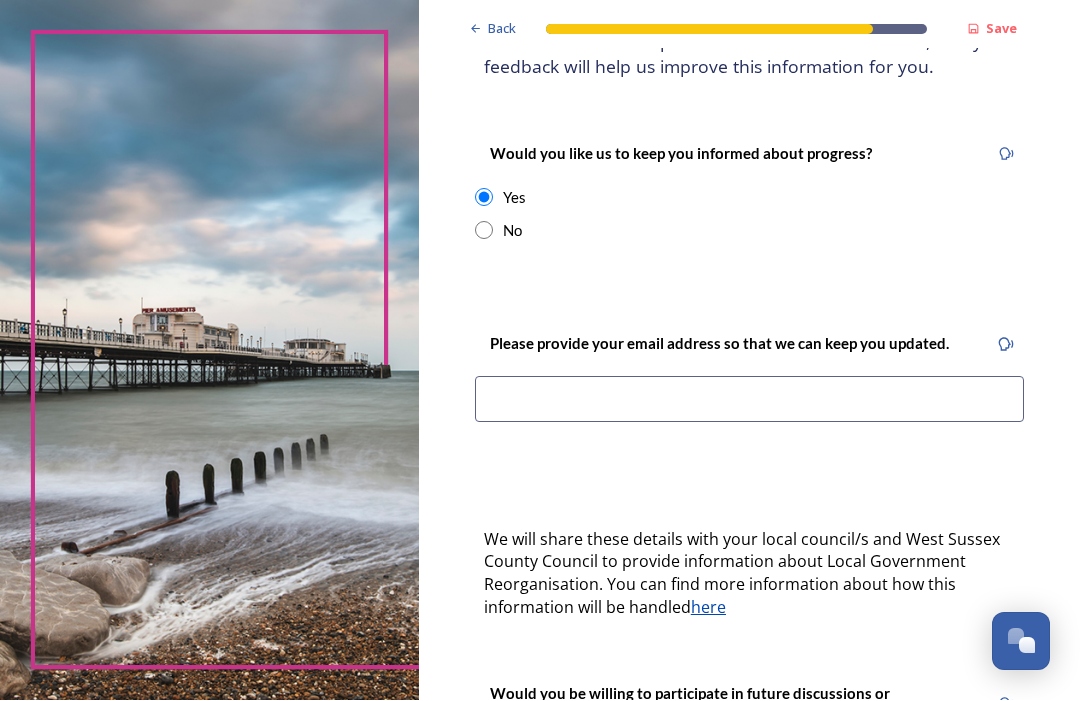click at bounding box center (749, 400) 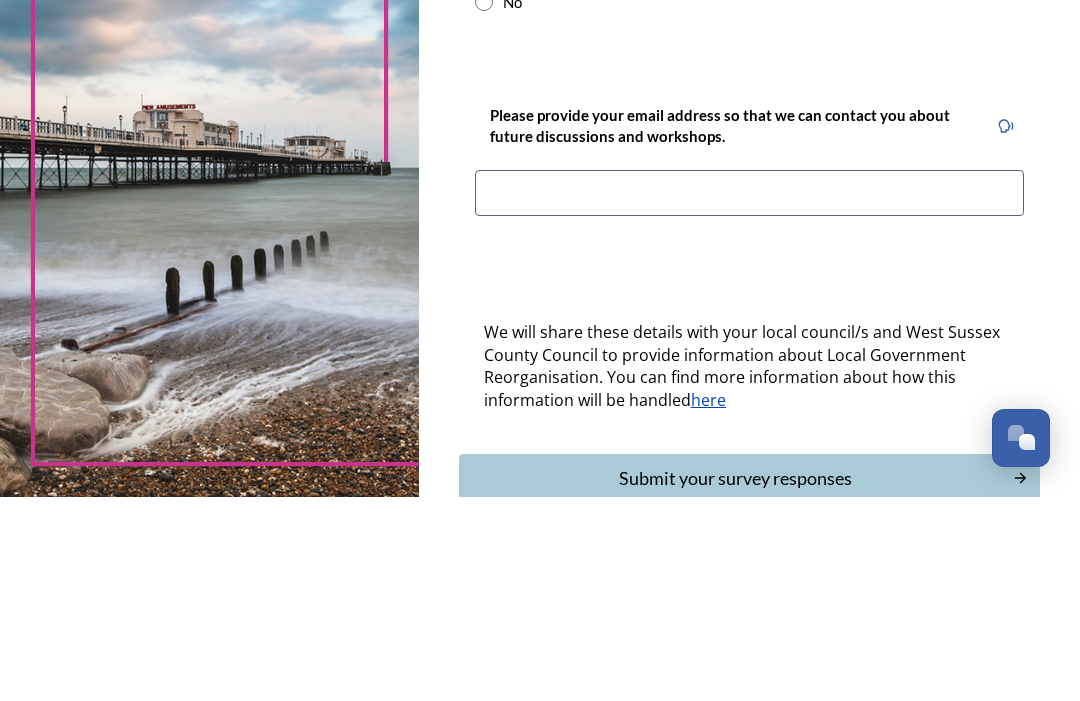 scroll, scrollTop: 828, scrollLeft: 0, axis: vertical 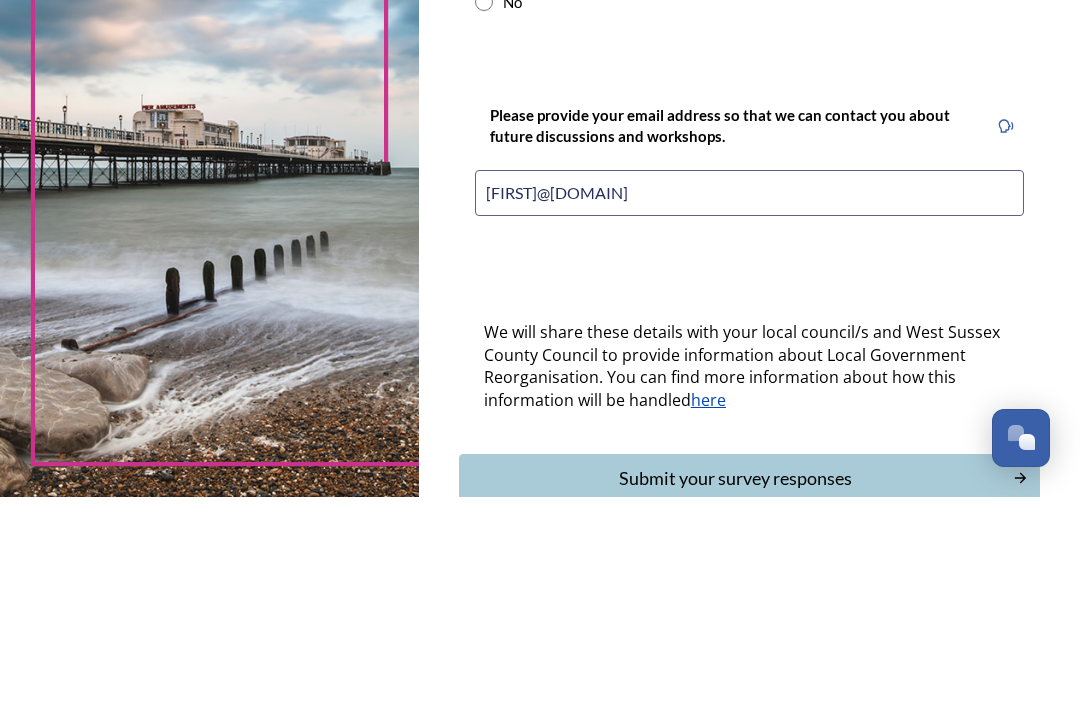 type on "[FIRST]@[DOMAIN]" 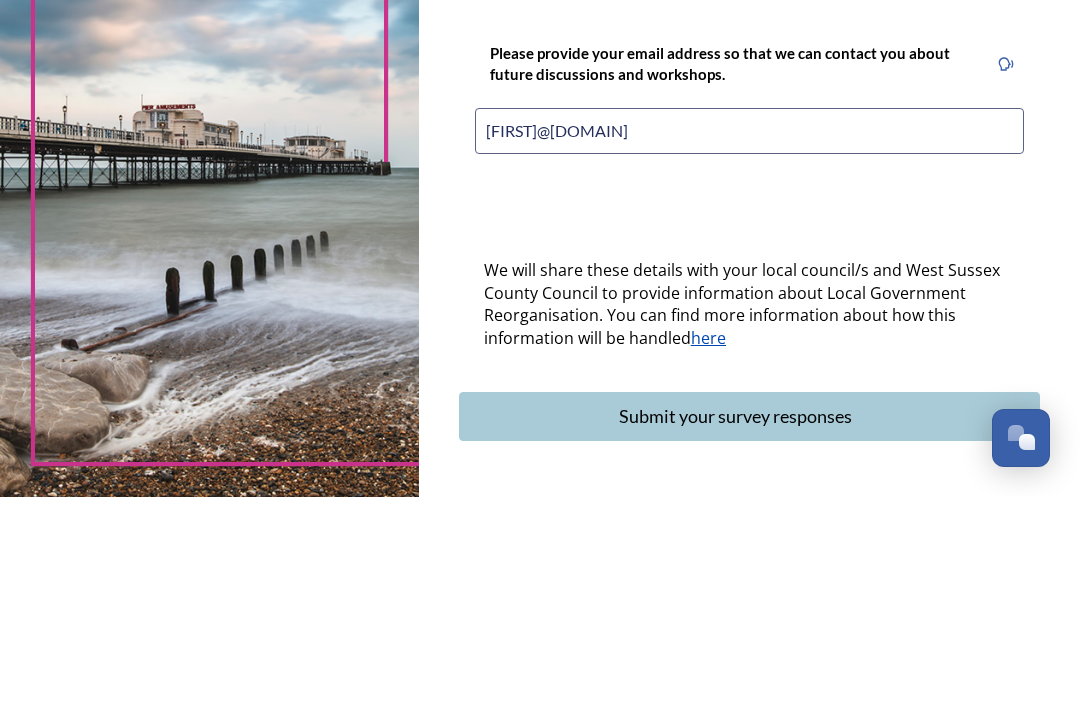 scroll, scrollTop: 889, scrollLeft: 0, axis: vertical 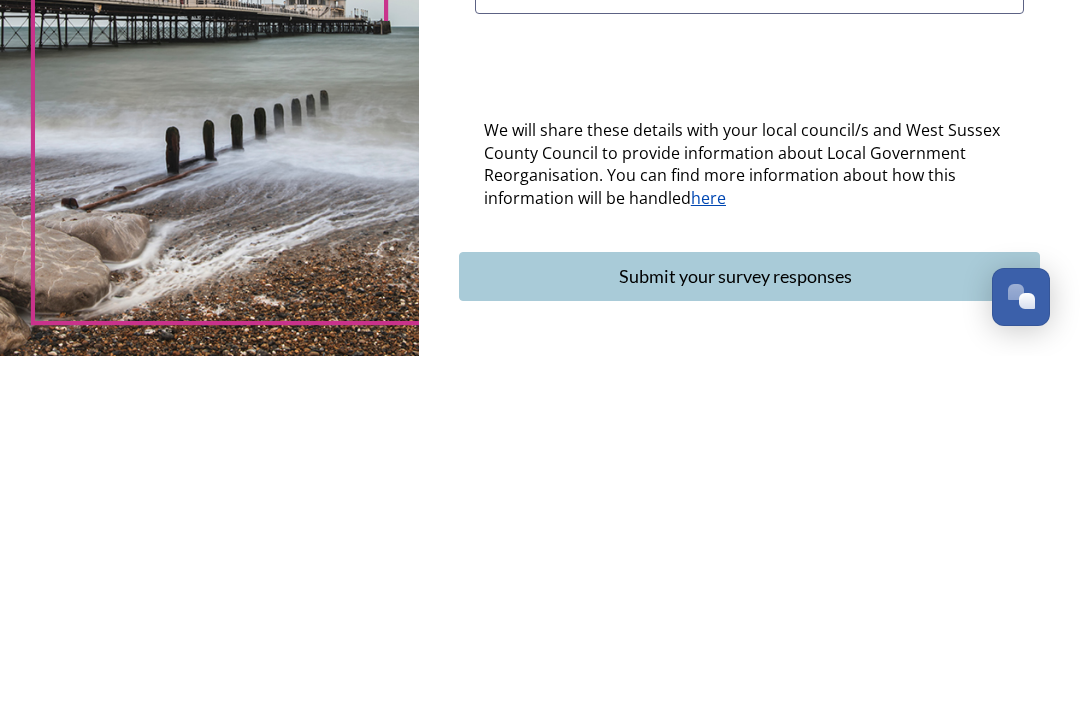 click on "Submit your survey responses" at bounding box center [736, 621] 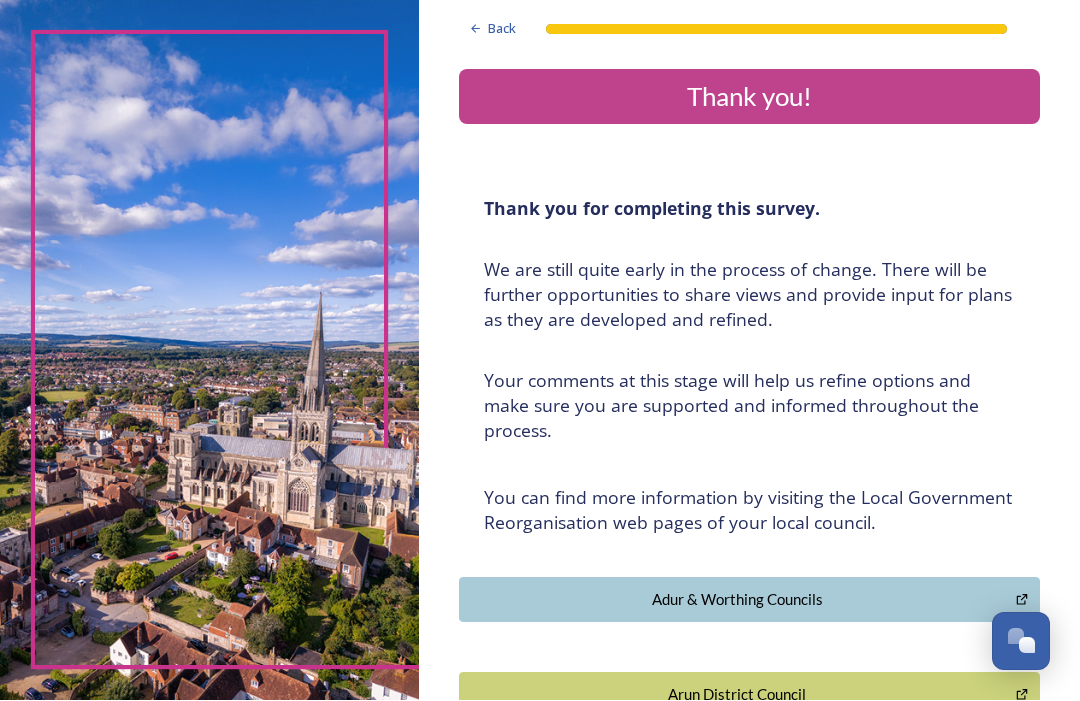 scroll, scrollTop: 0, scrollLeft: 0, axis: both 